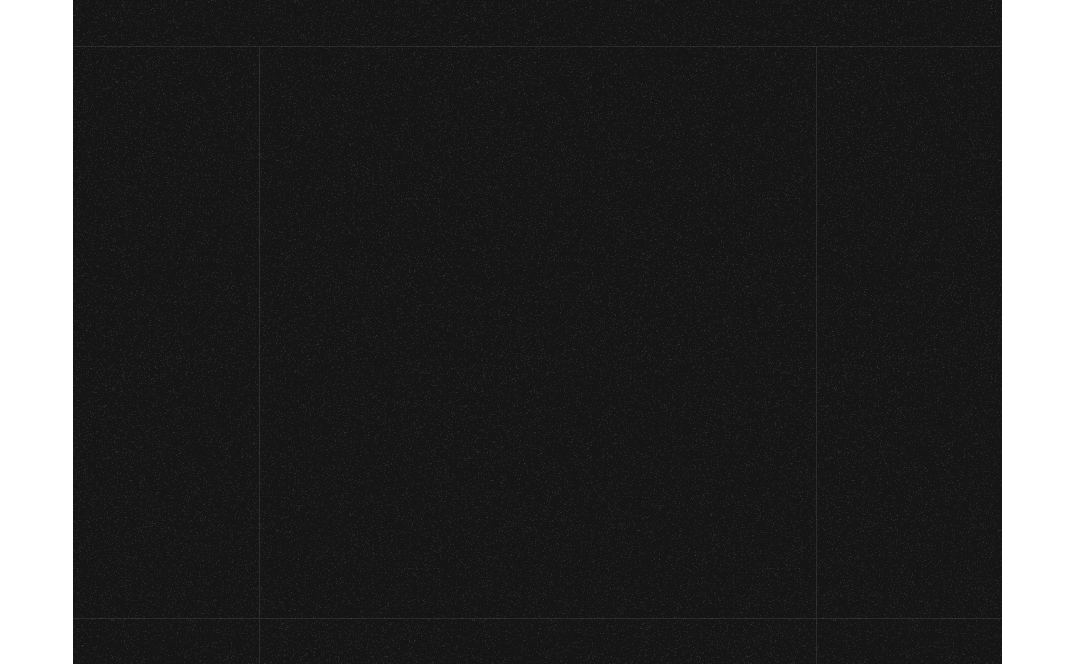 scroll, scrollTop: 0, scrollLeft: 0, axis: both 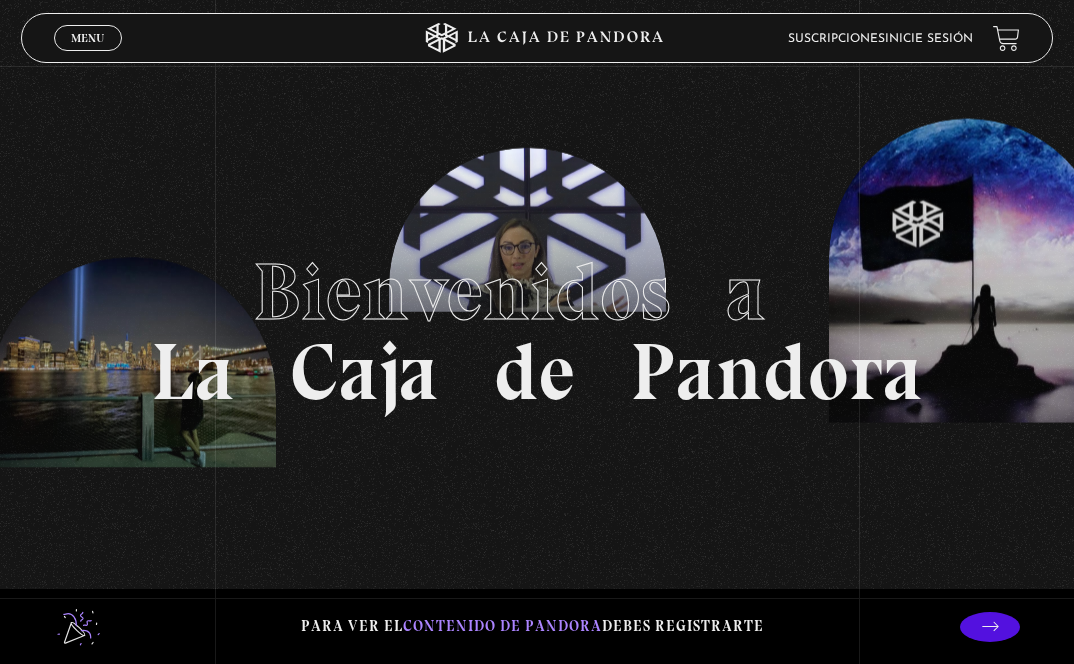 click on "Inicie sesión" at bounding box center [929, 39] 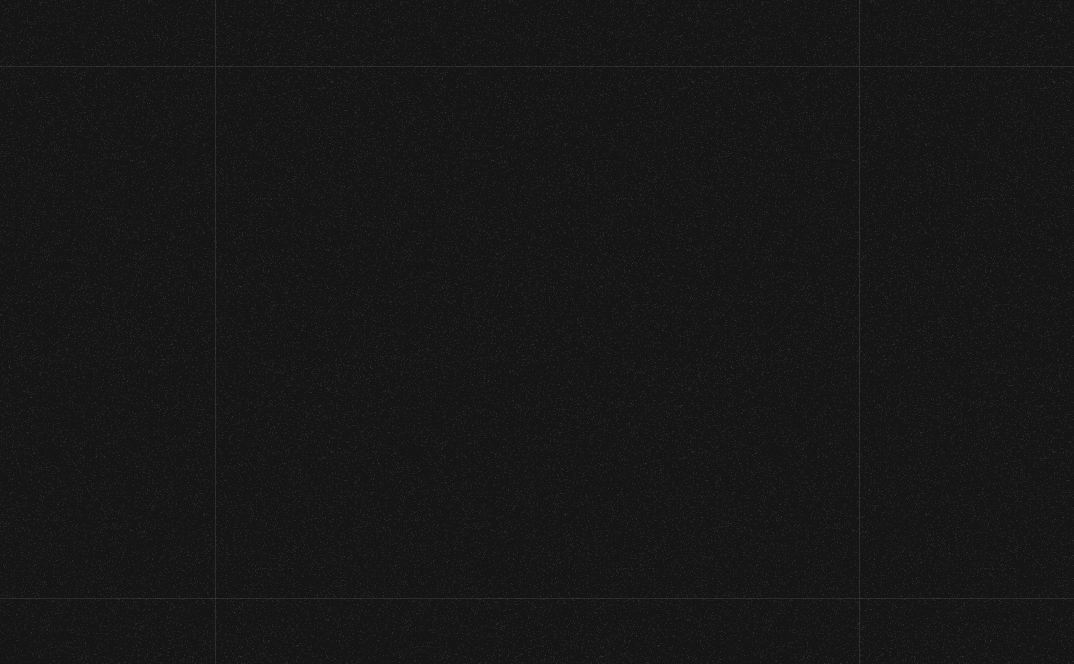 scroll, scrollTop: 0, scrollLeft: 0, axis: both 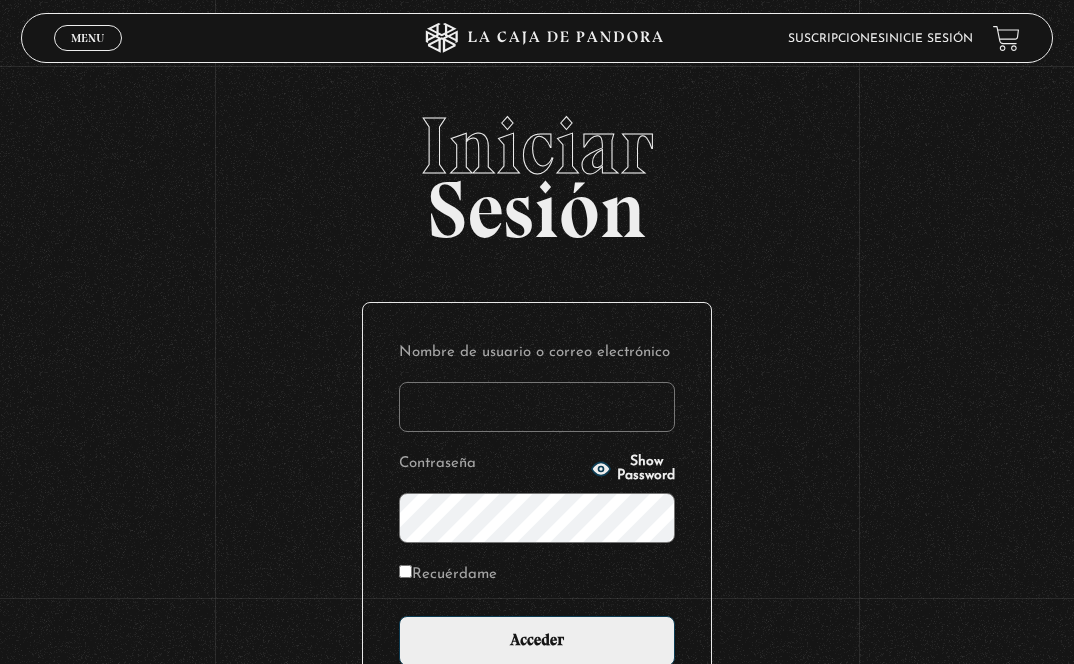 click on "Nombre de usuario o correo electrónico" at bounding box center [537, 407] 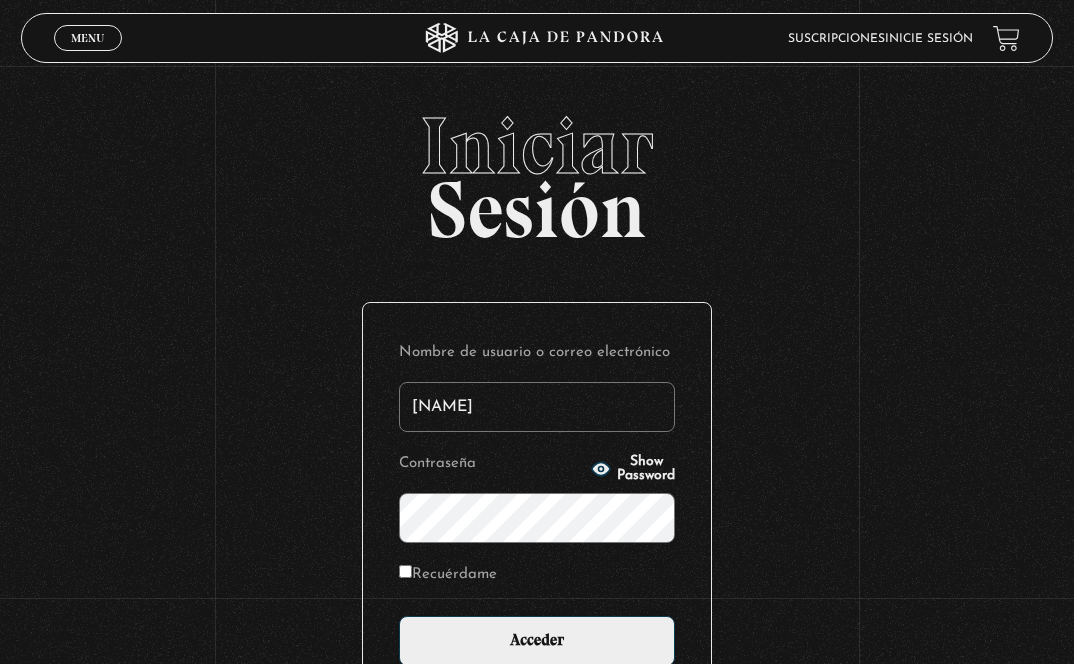 type on "A" 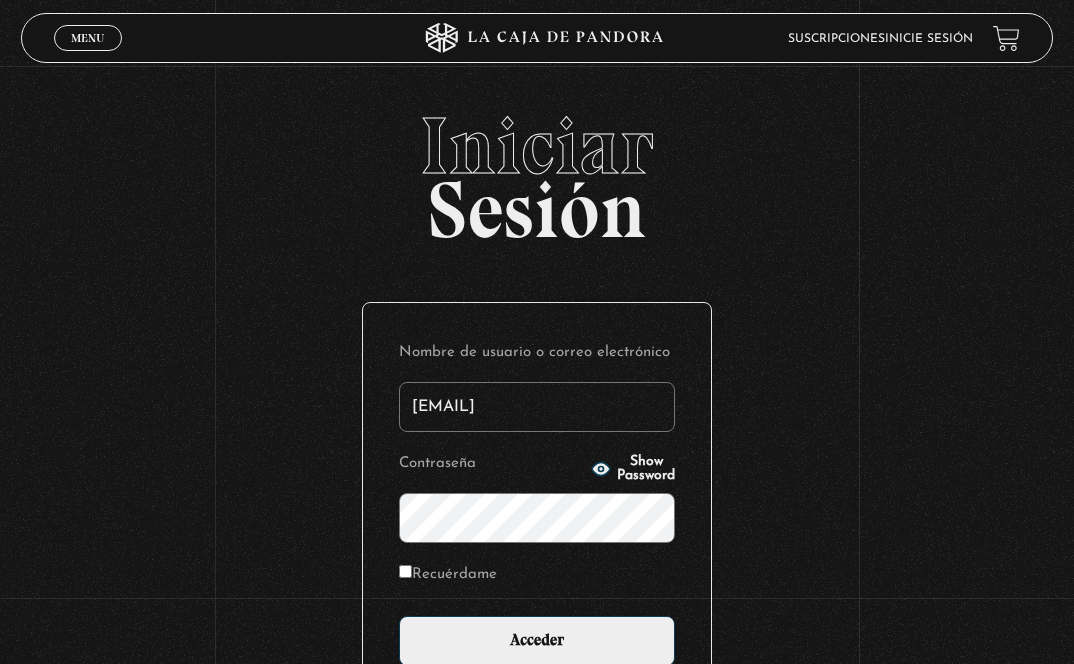 type on "alanis.torrez2006@gmail.com" 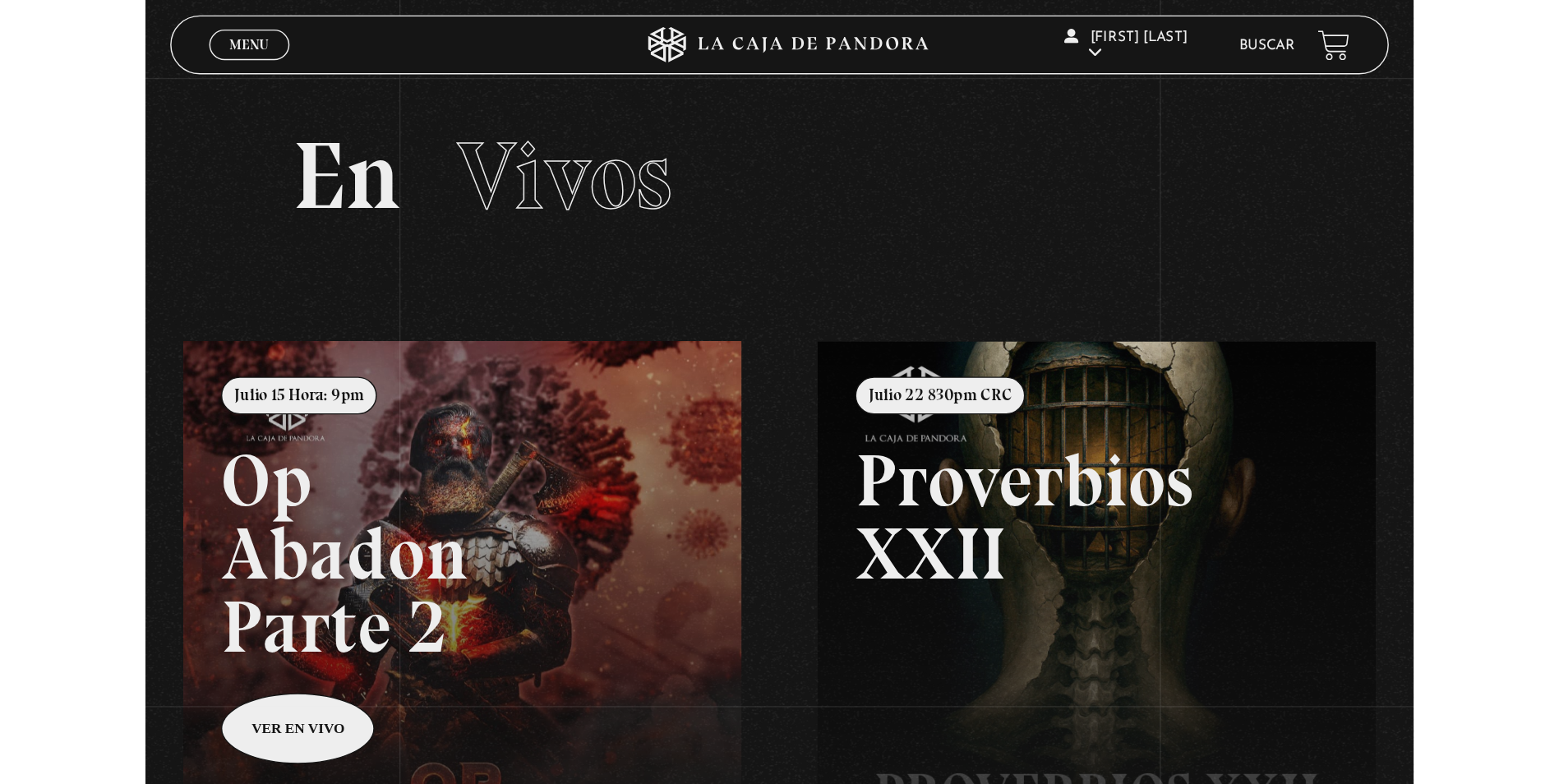 scroll, scrollTop: 0, scrollLeft: 0, axis: both 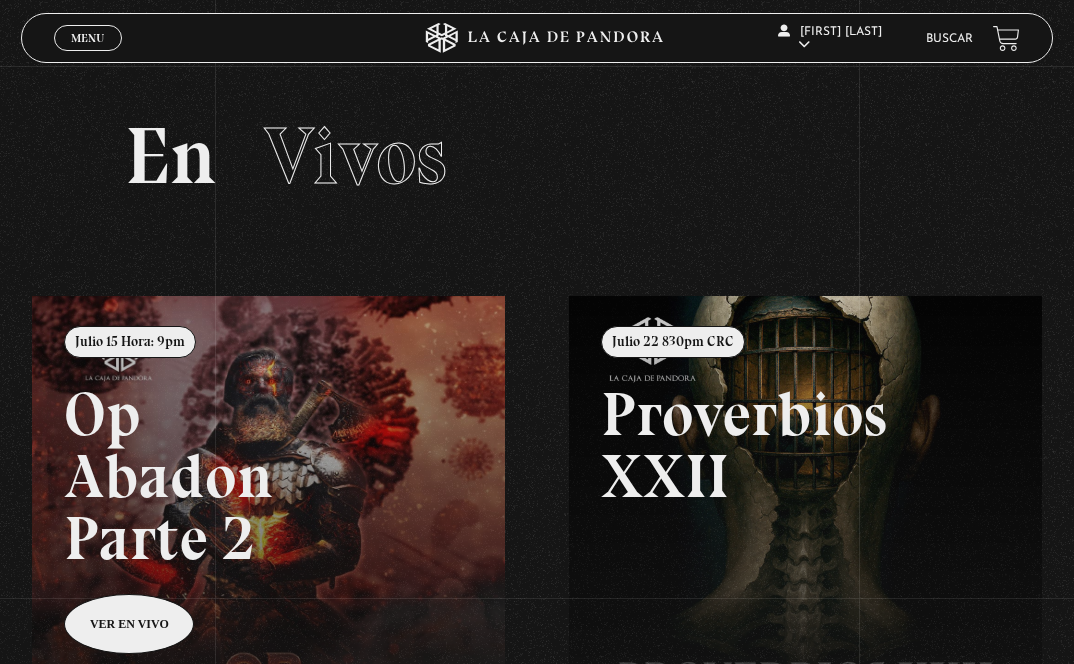 click on "Vivos" at bounding box center [355, 156] 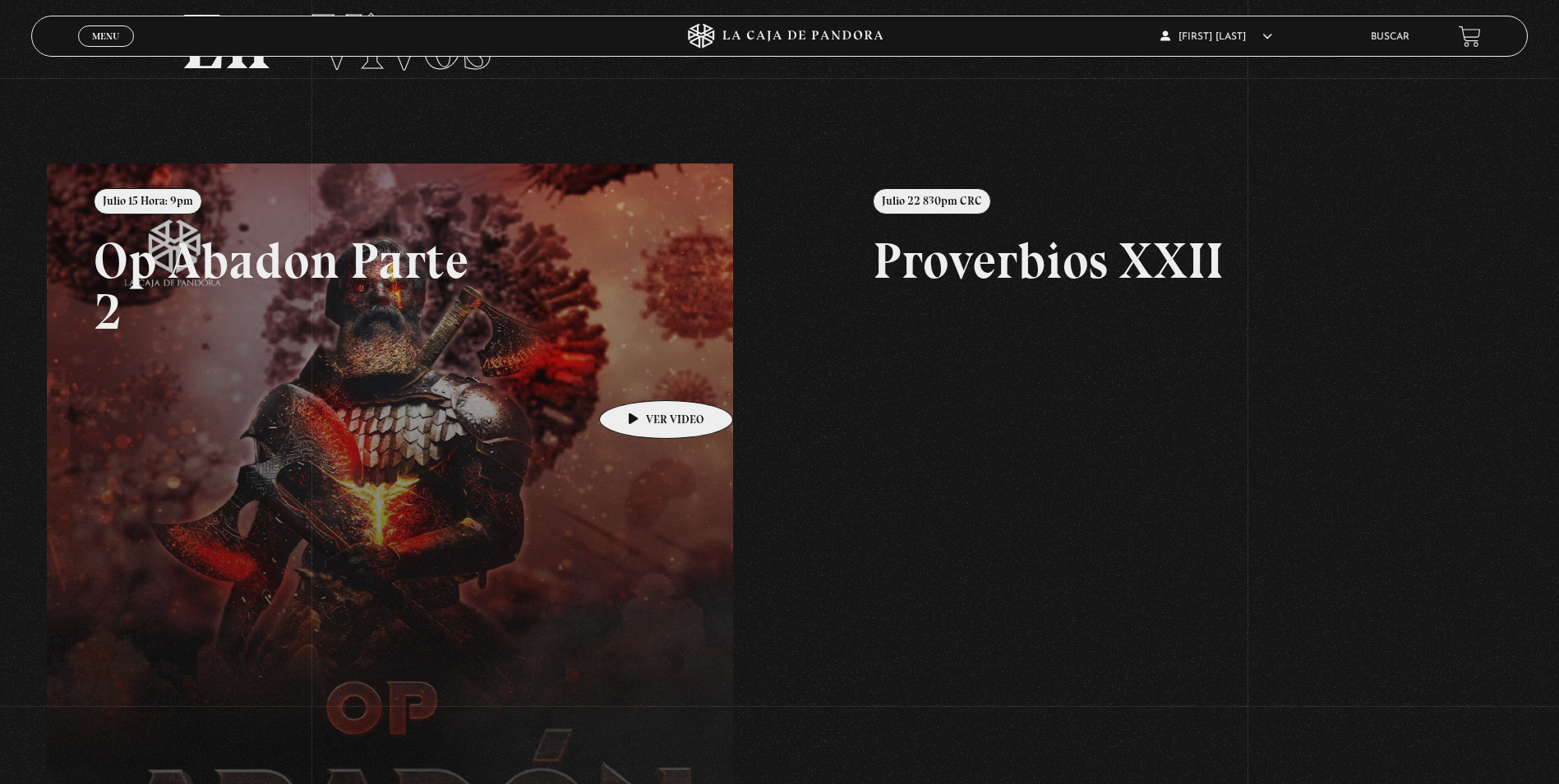 scroll, scrollTop: 46, scrollLeft: 0, axis: vertical 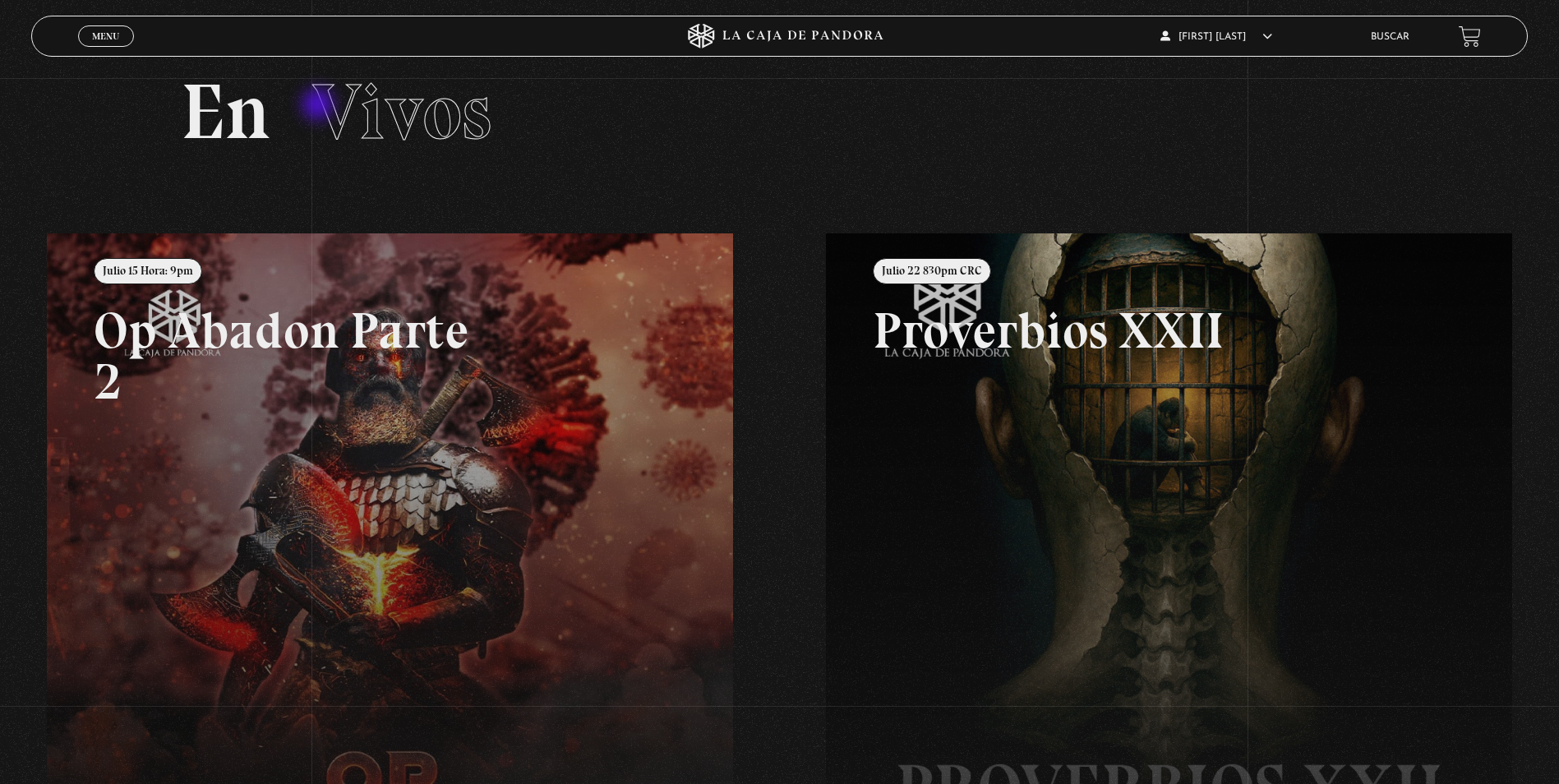 click on "Vivos" at bounding box center (402, 112) 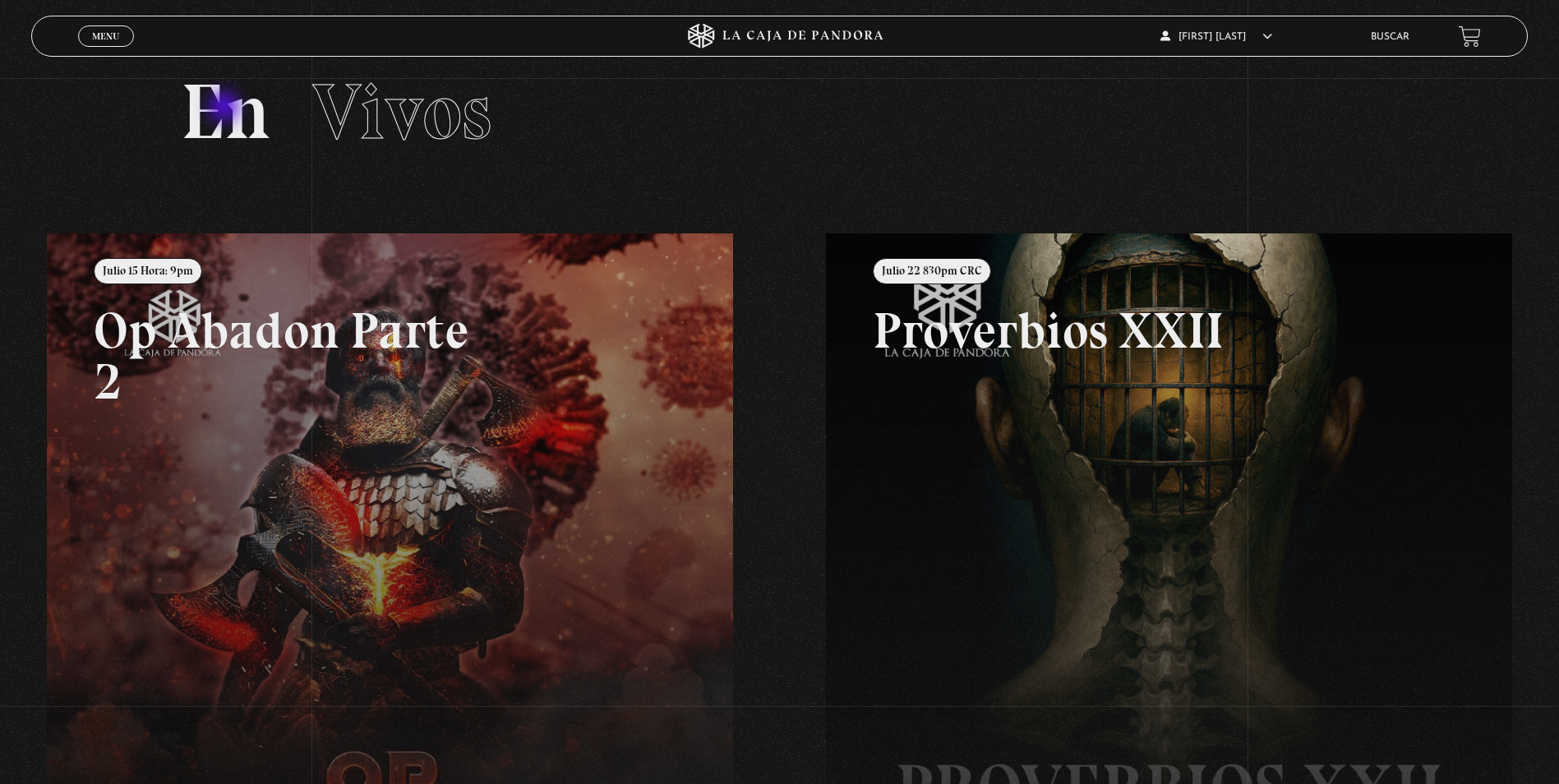 click on "En   Vivos" at bounding box center (779, 112) 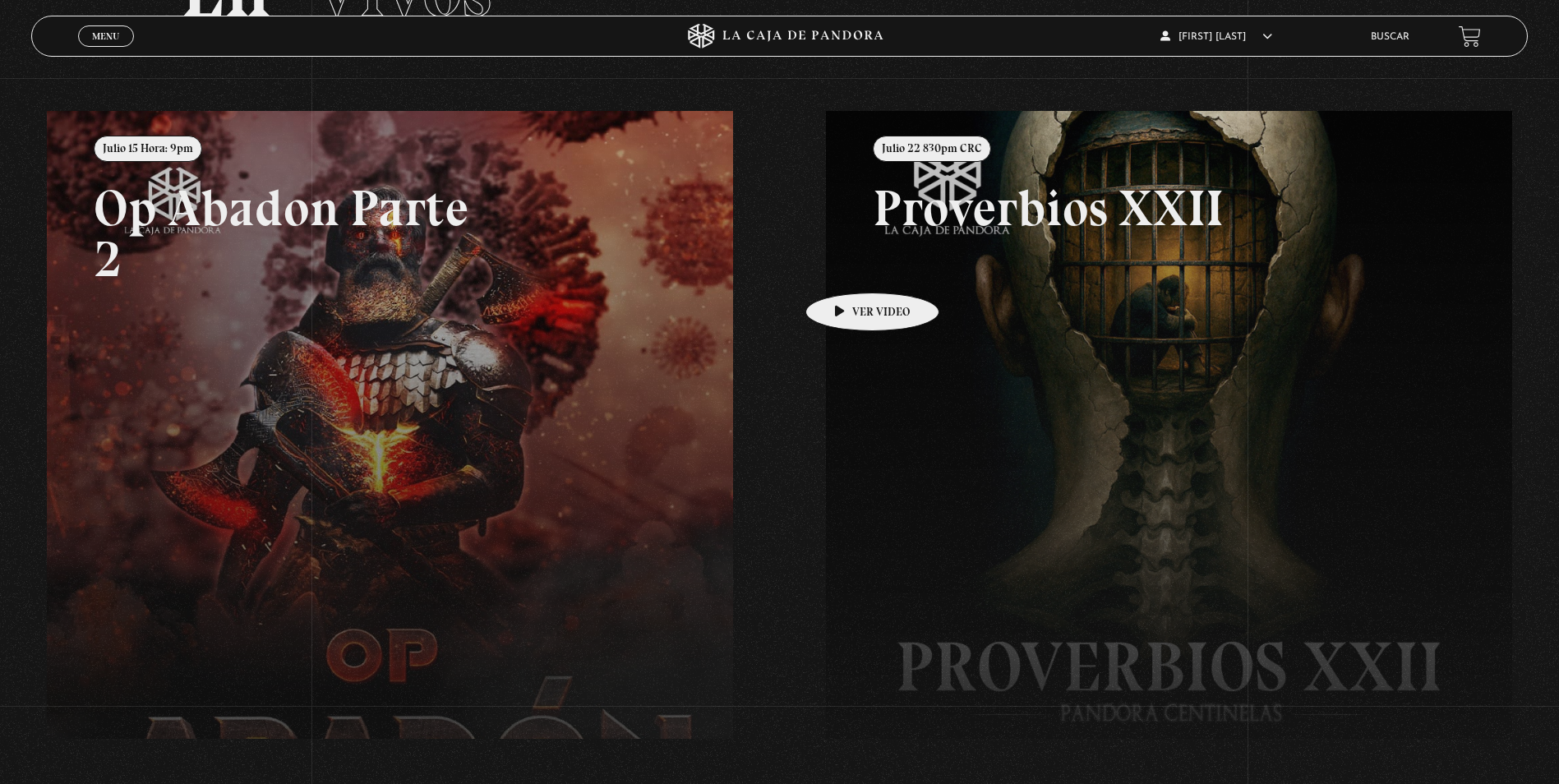 scroll, scrollTop: 0, scrollLeft: 0, axis: both 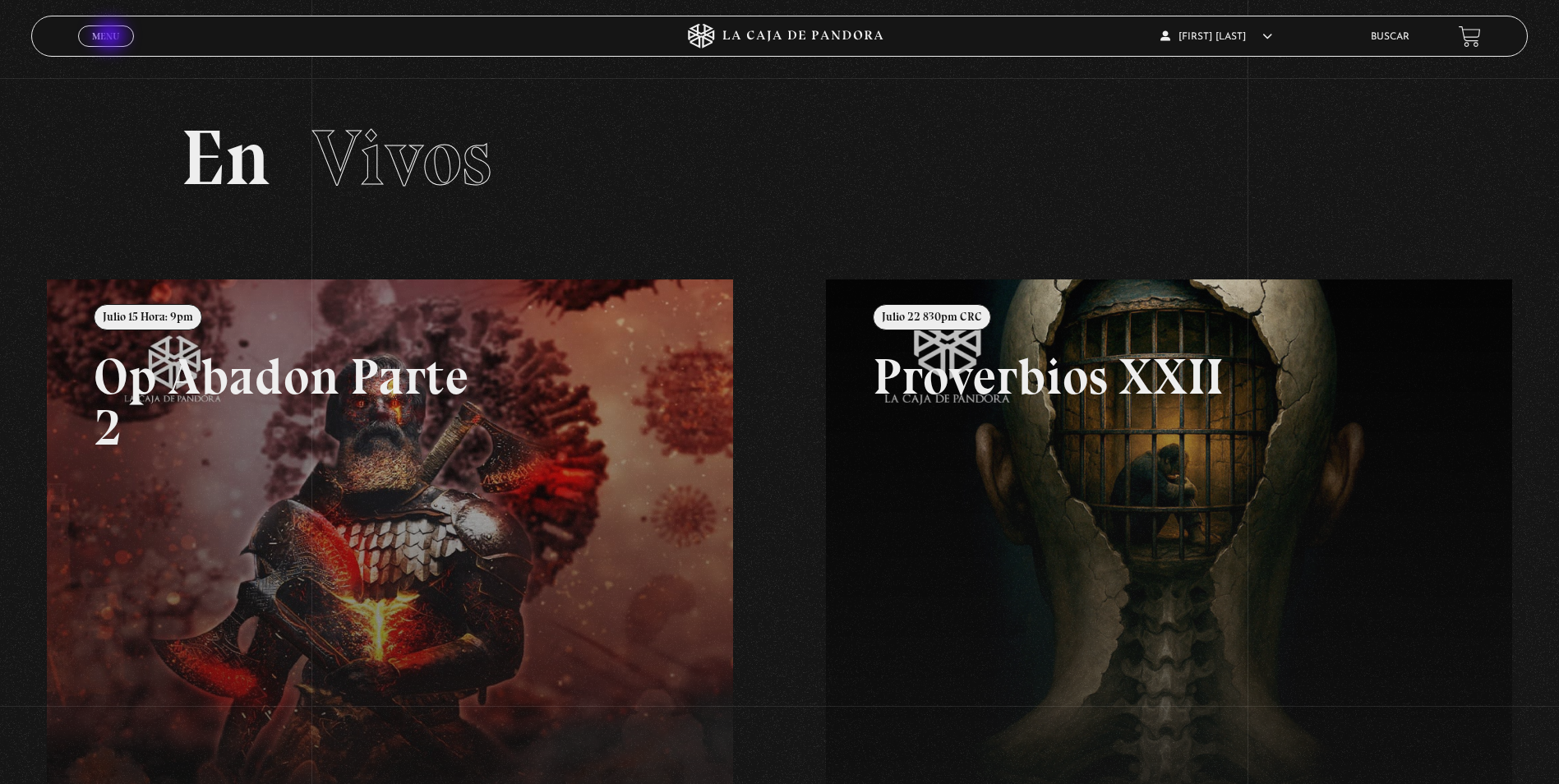 click on "Menu" at bounding box center [105, 36] 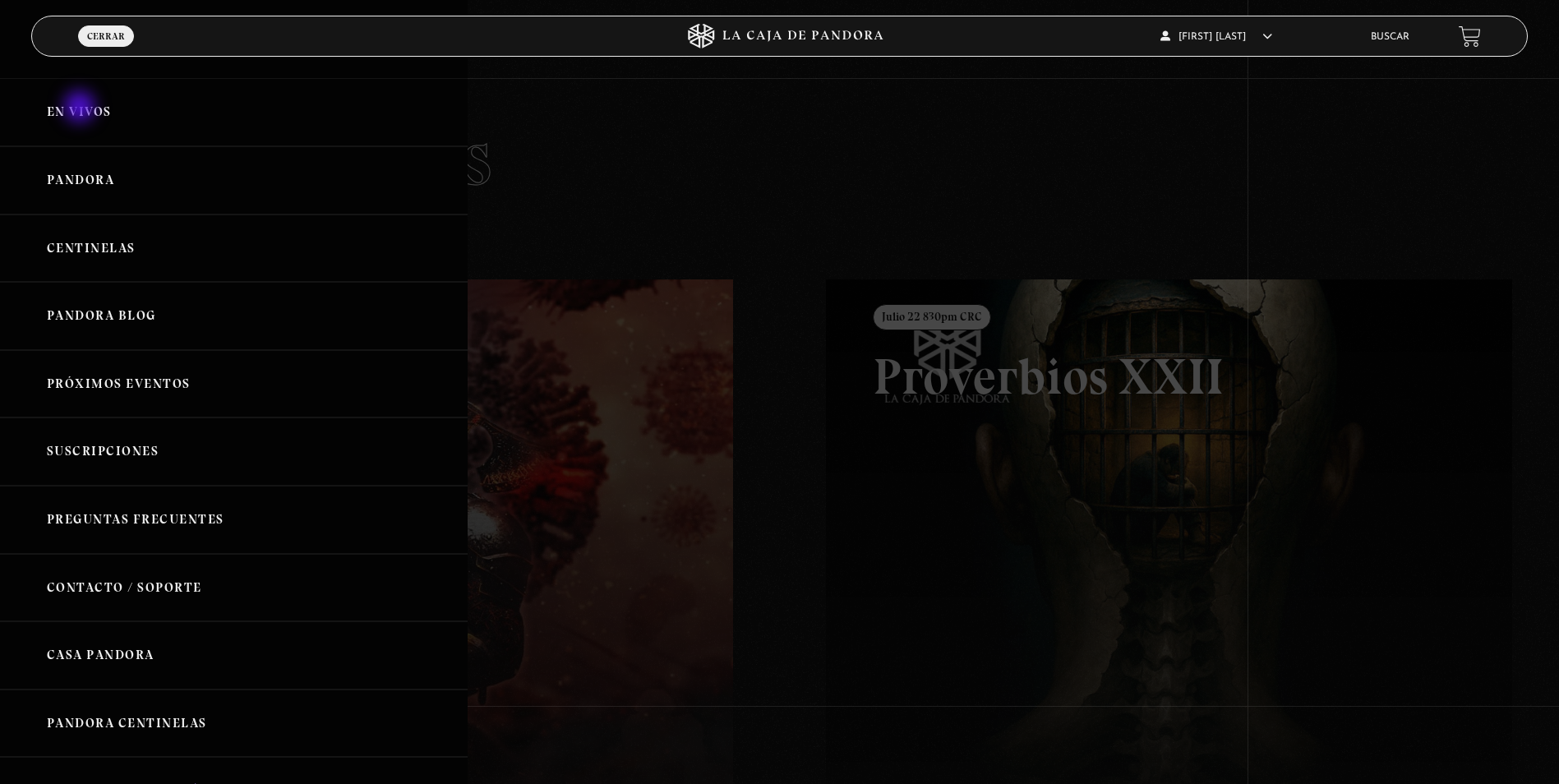 click on "En vivos" at bounding box center (233, 112) 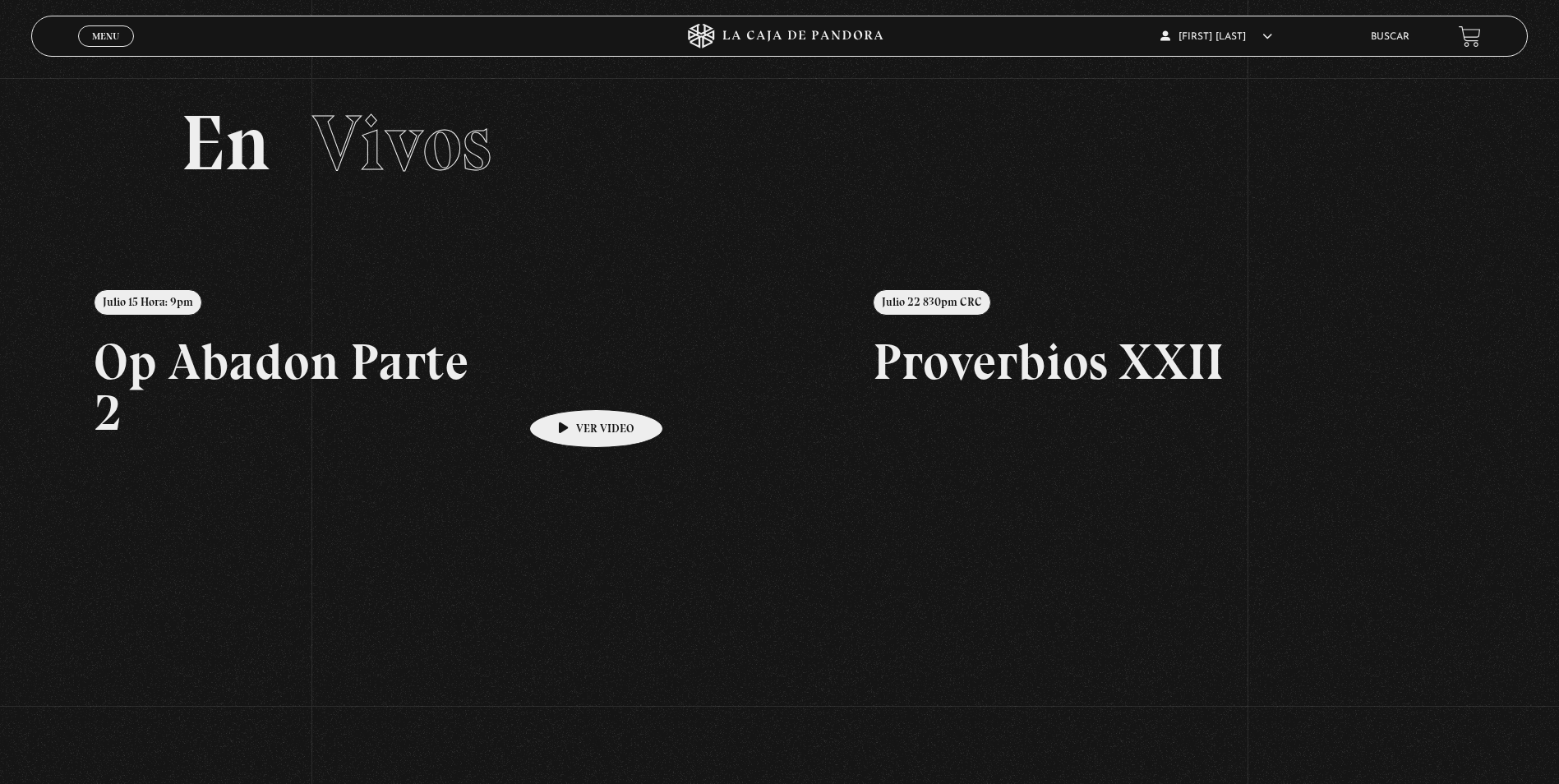 scroll, scrollTop: 0, scrollLeft: 0, axis: both 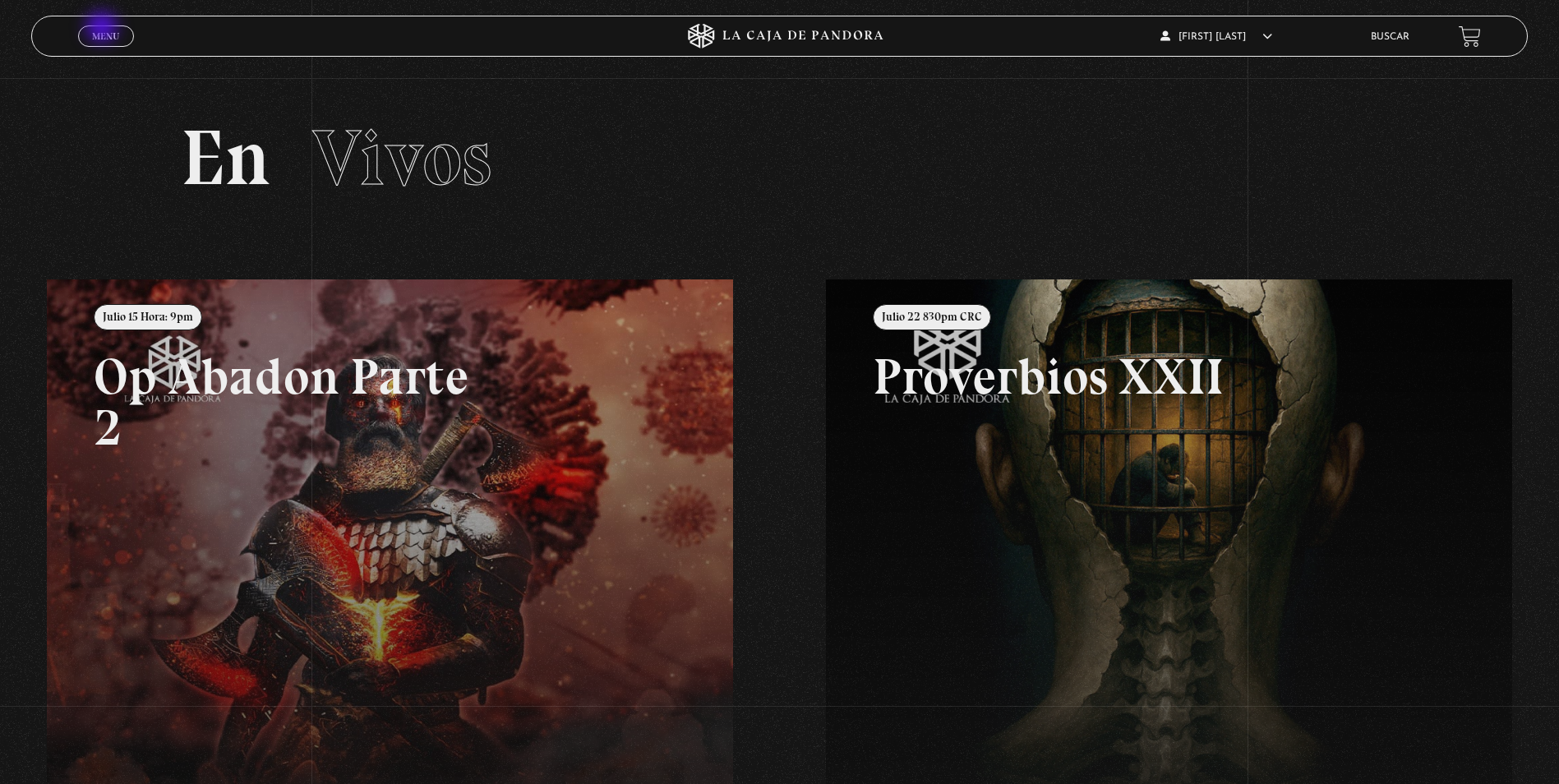 click on "Menu Cerrar" at bounding box center [106, 36] 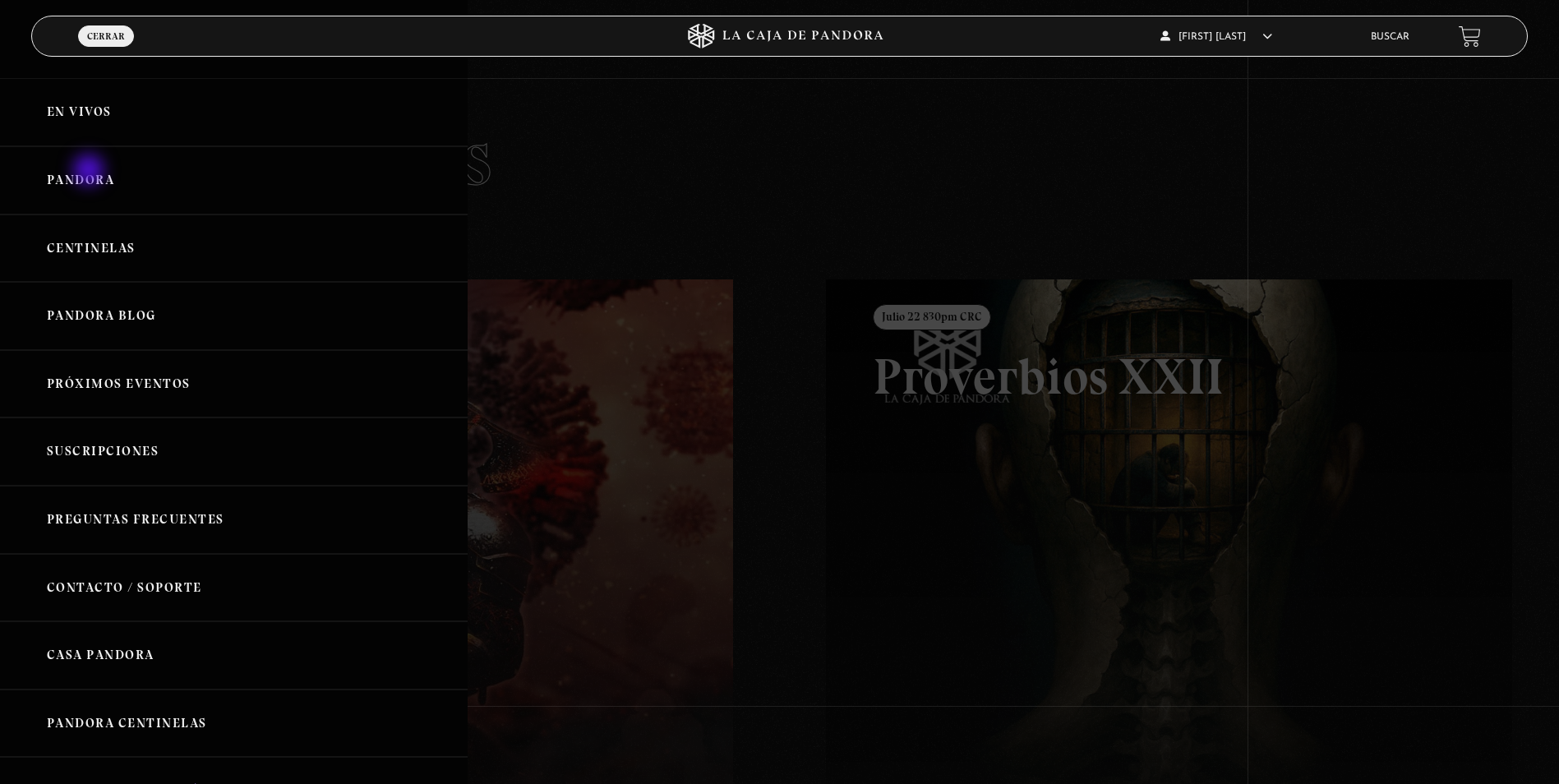 click on "Pandora" at bounding box center (233, 180) 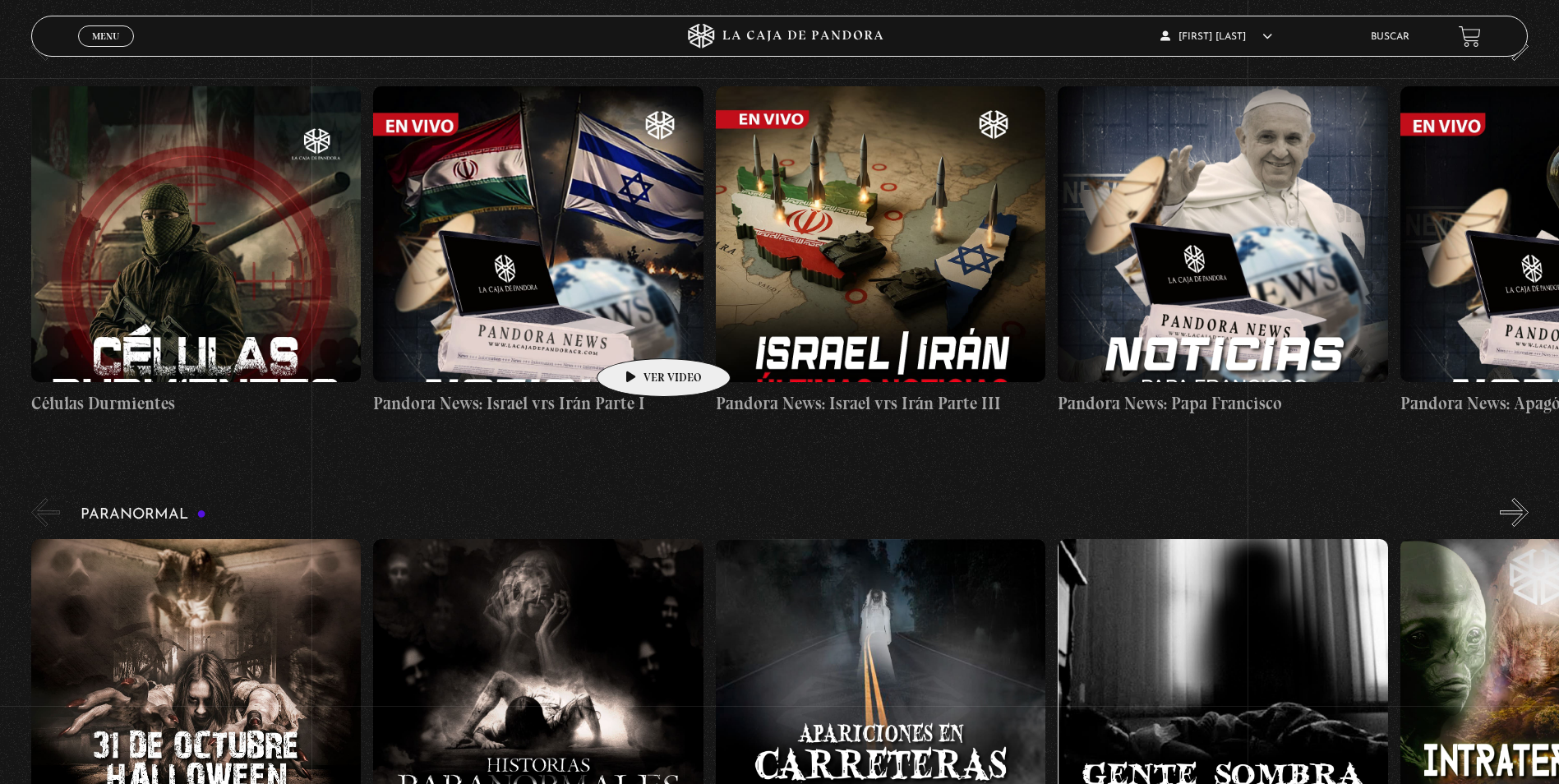 scroll, scrollTop: 329, scrollLeft: 0, axis: vertical 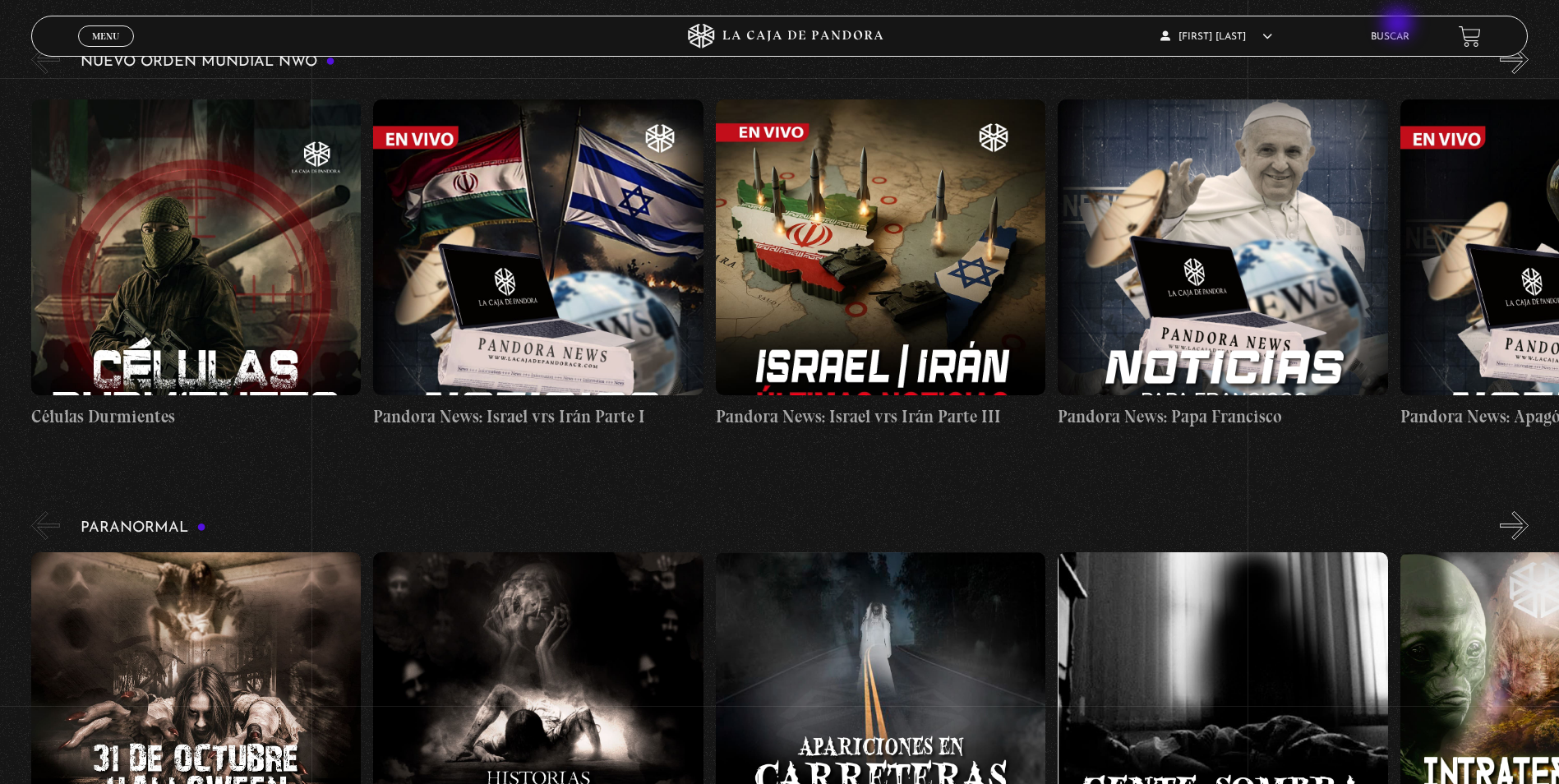 click on "Buscar" at bounding box center [1390, 36] 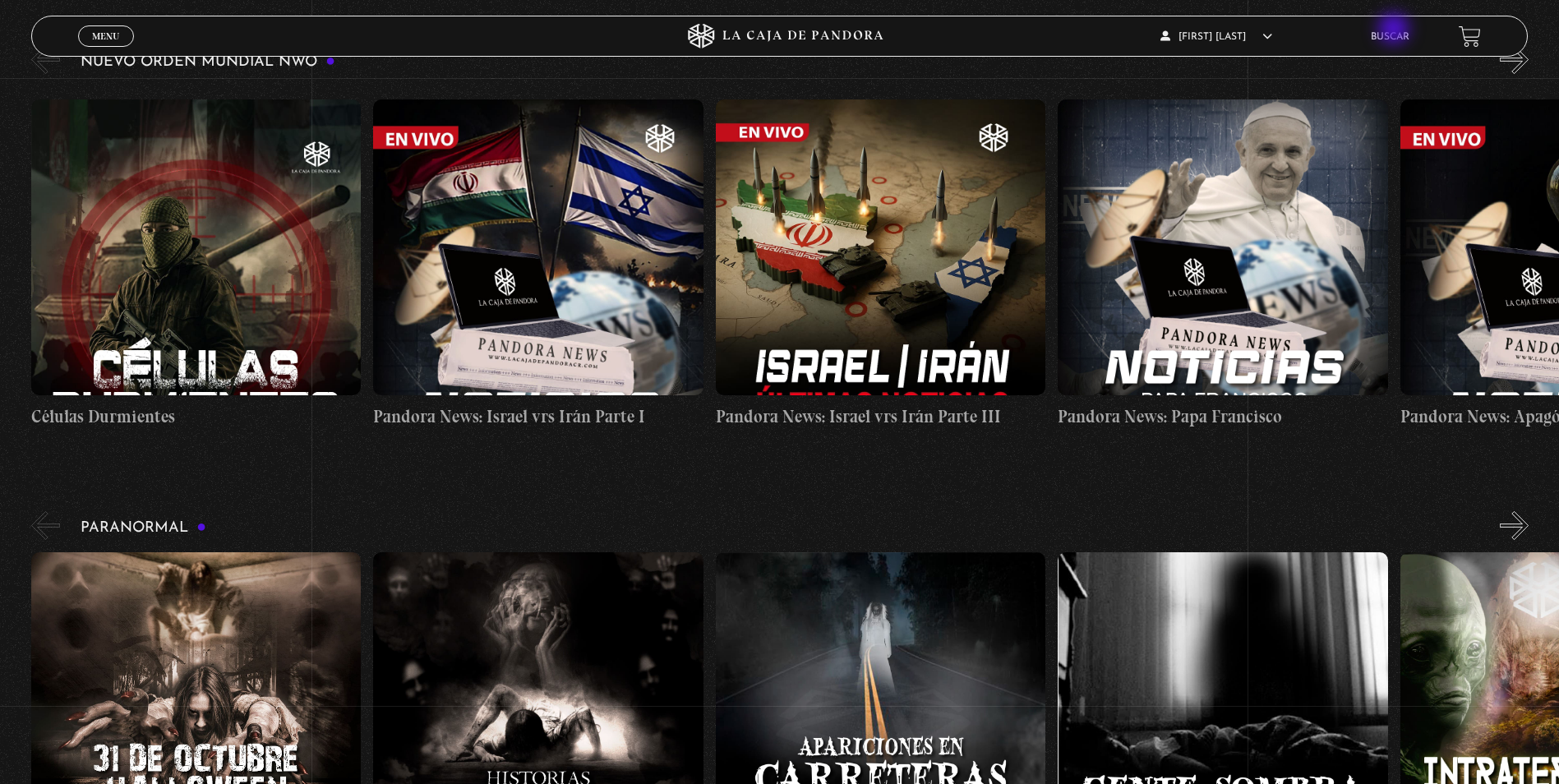 click on "Buscar" at bounding box center (1390, 36) 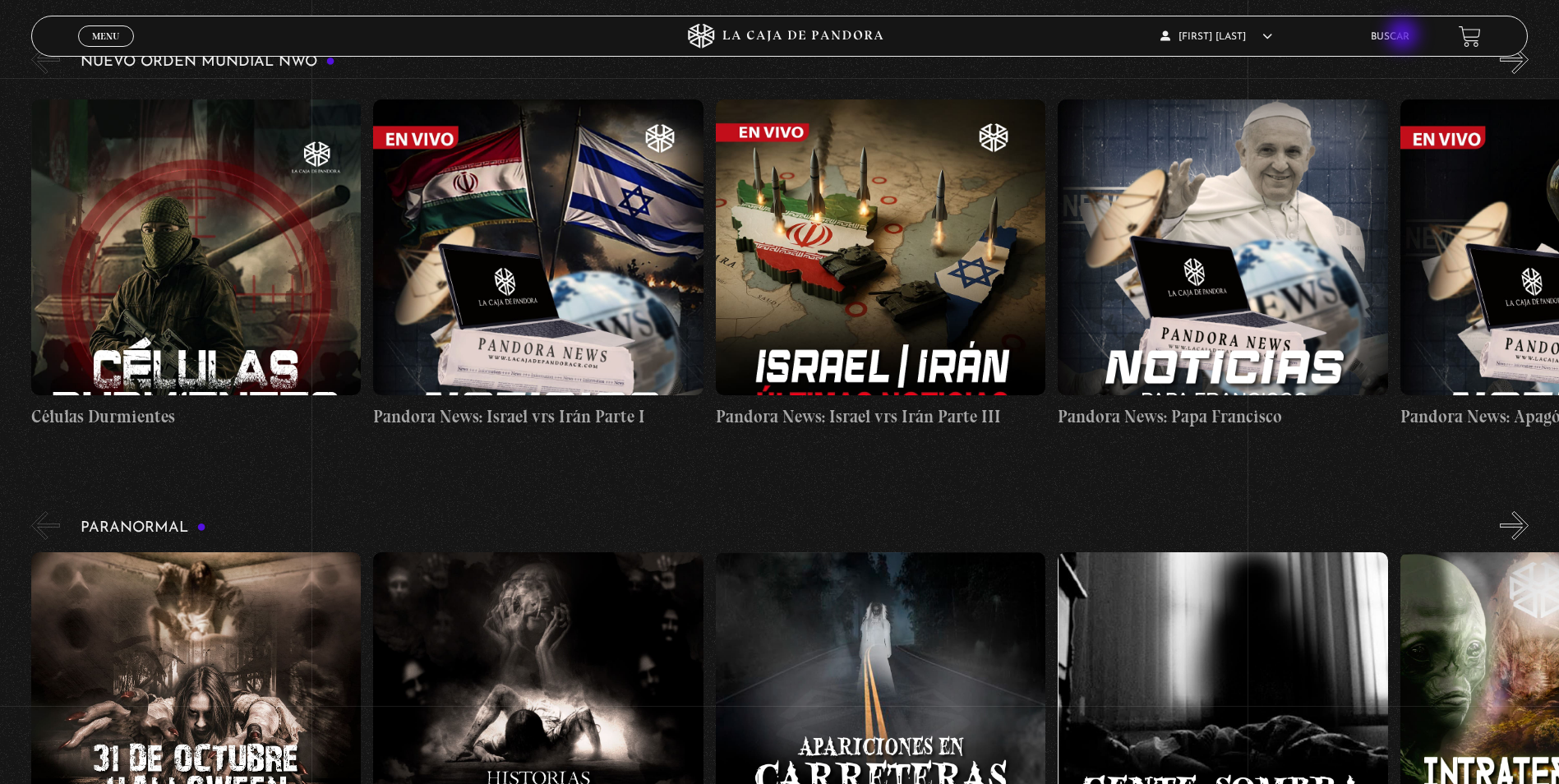 click on "Buscar" at bounding box center [1390, 37] 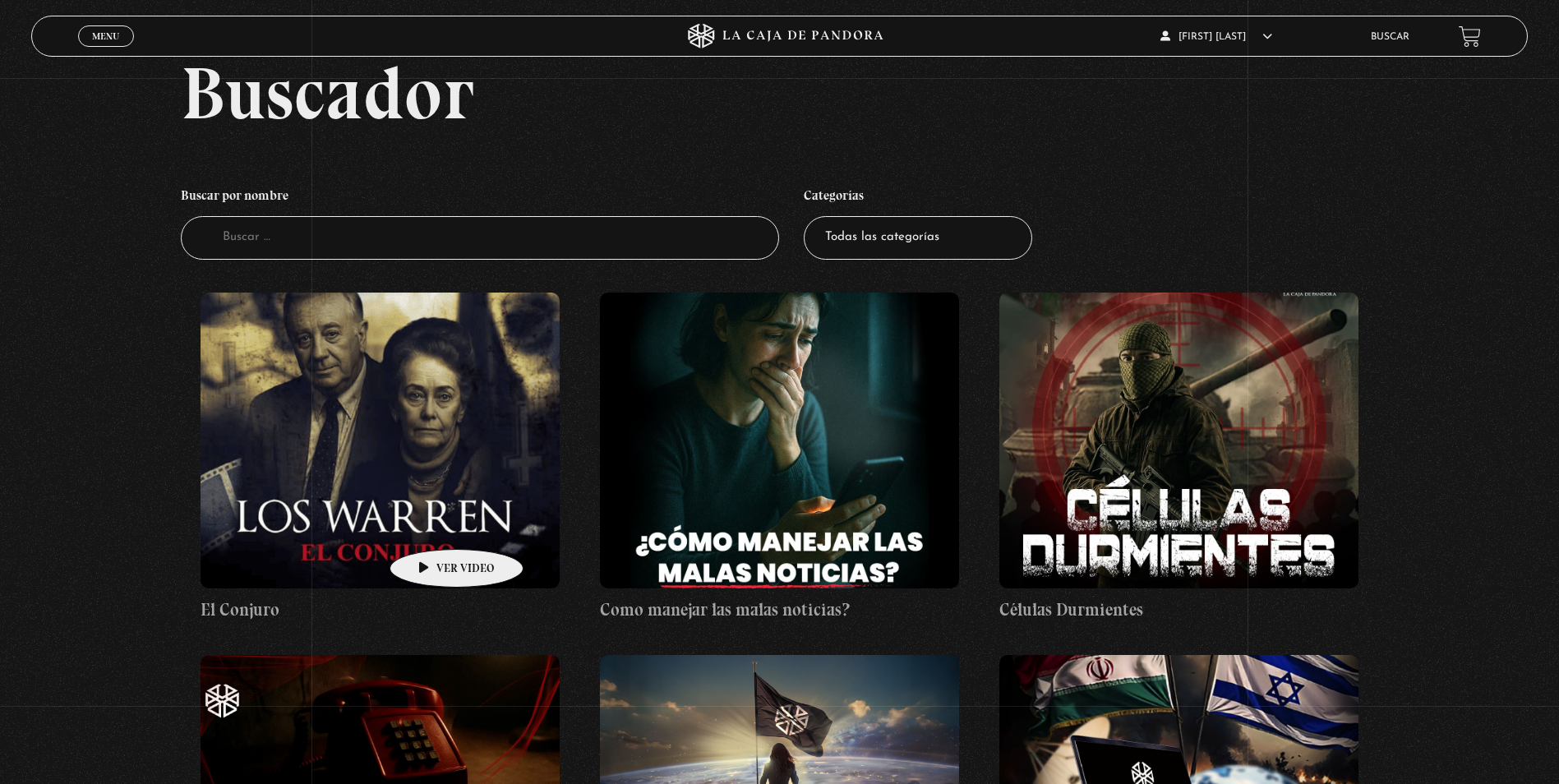 scroll, scrollTop: 247, scrollLeft: 0, axis: vertical 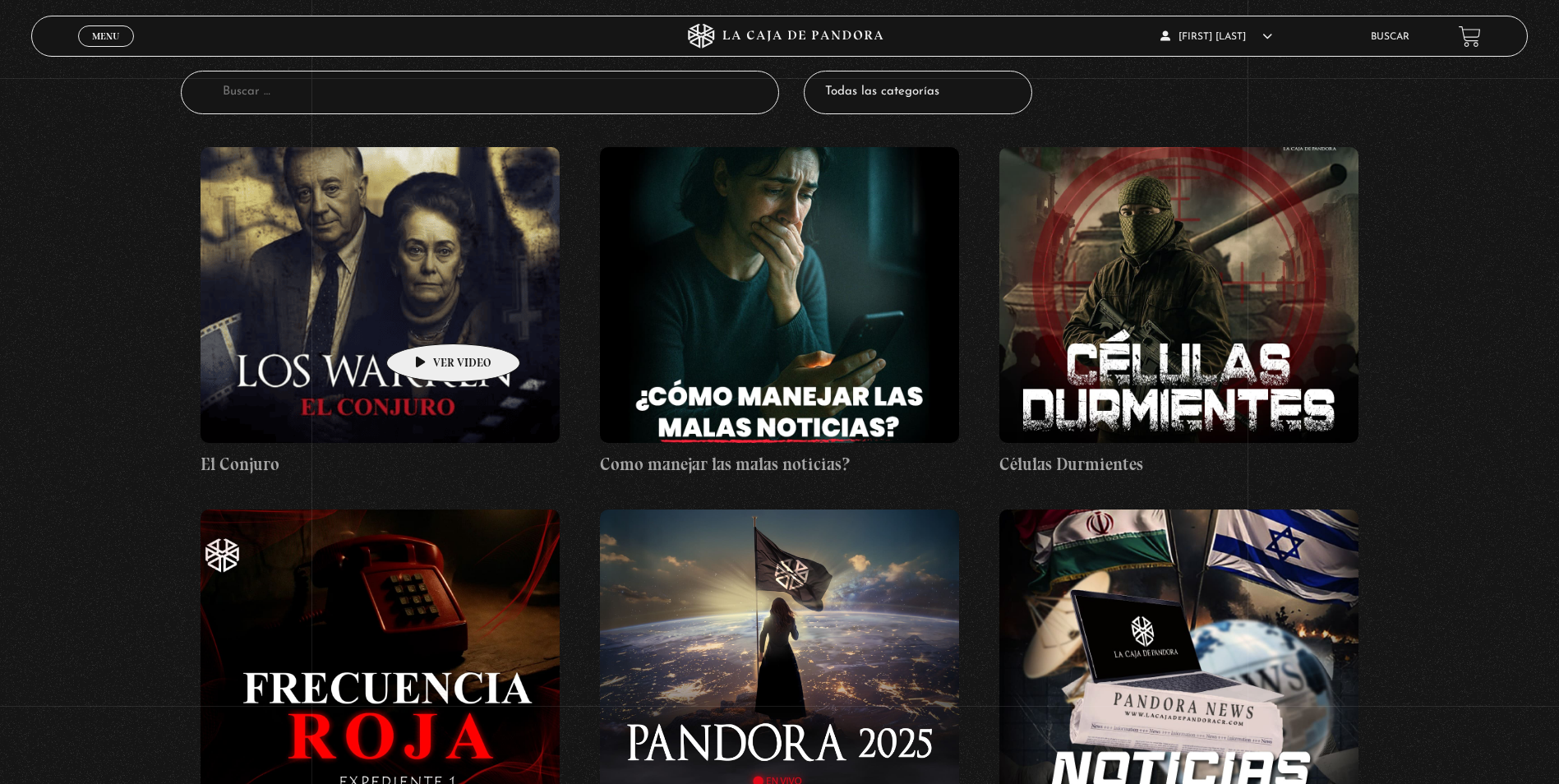 click at bounding box center [380, 295] 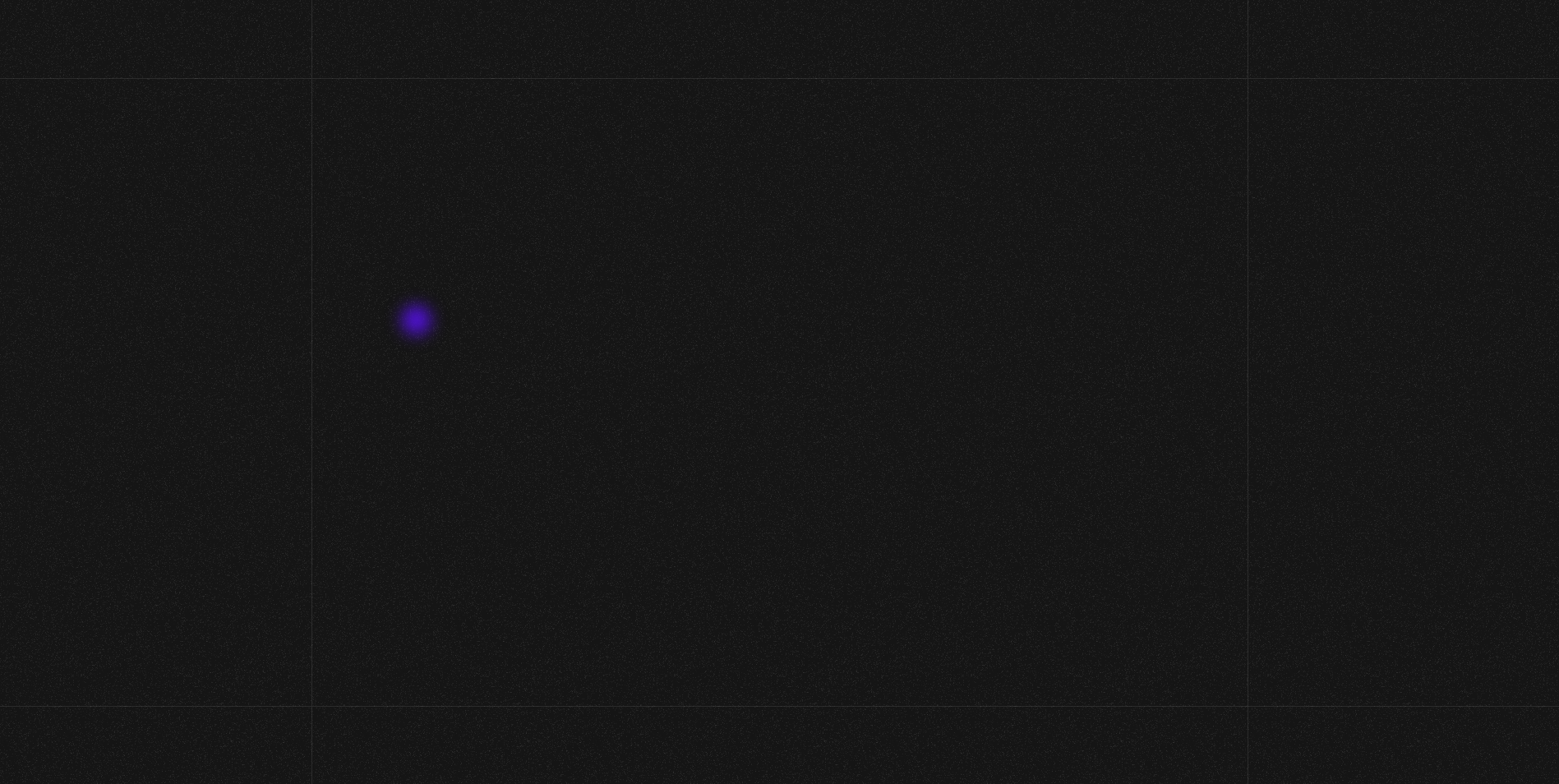 scroll, scrollTop: 0, scrollLeft: 0, axis: both 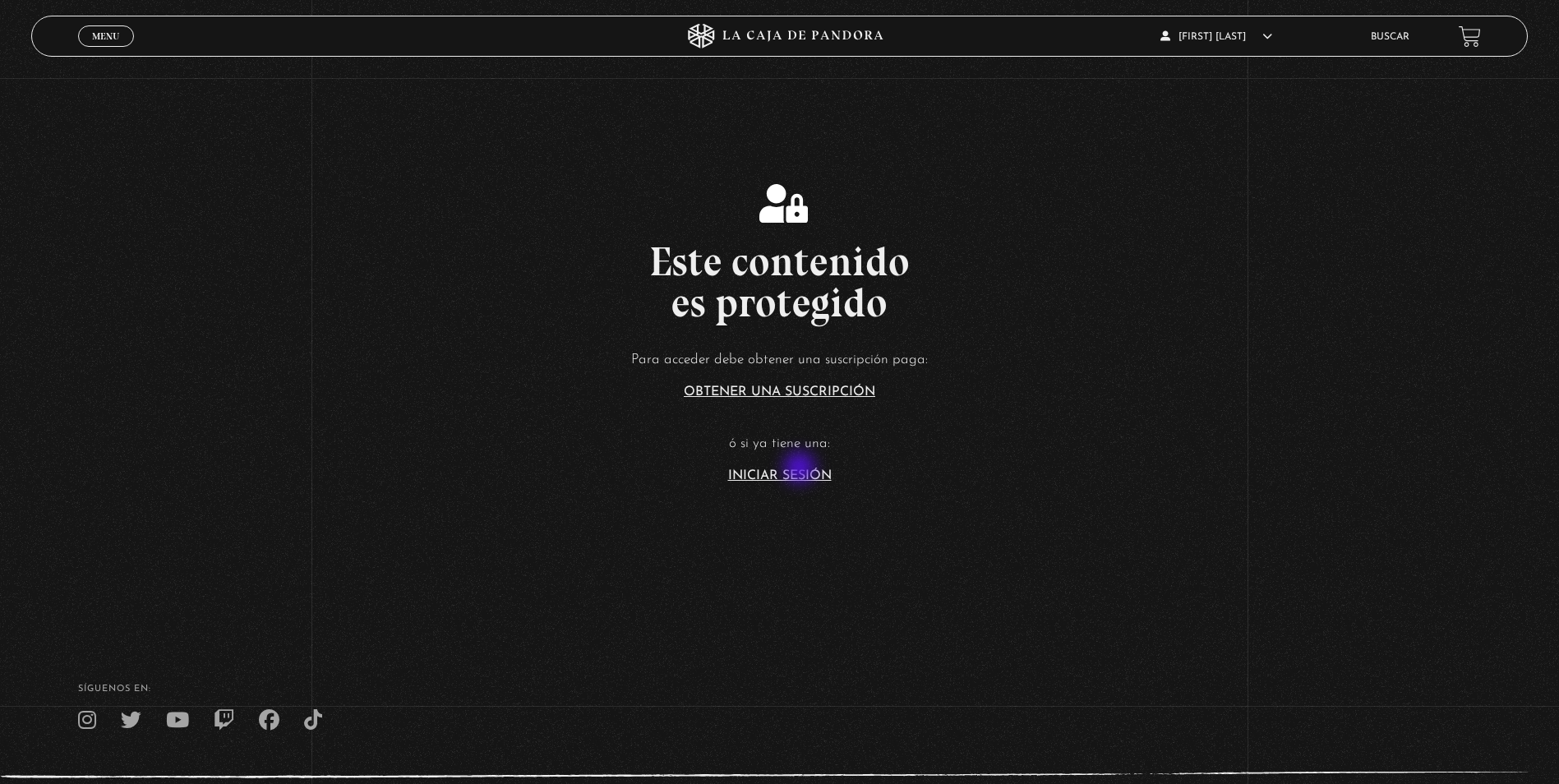 click on "Iniciar Sesión" at bounding box center (780, 476) 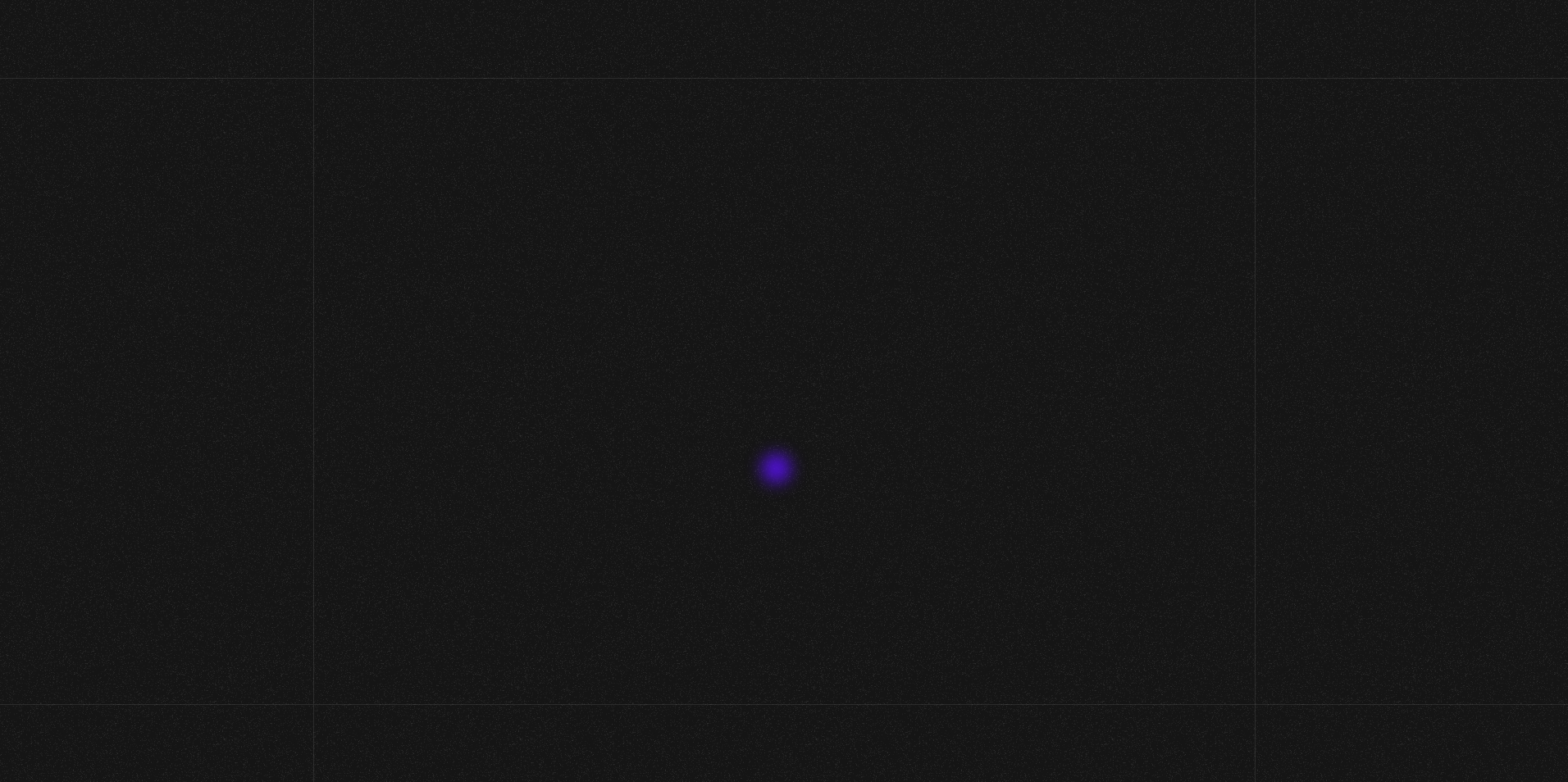 scroll, scrollTop: 0, scrollLeft: 0, axis: both 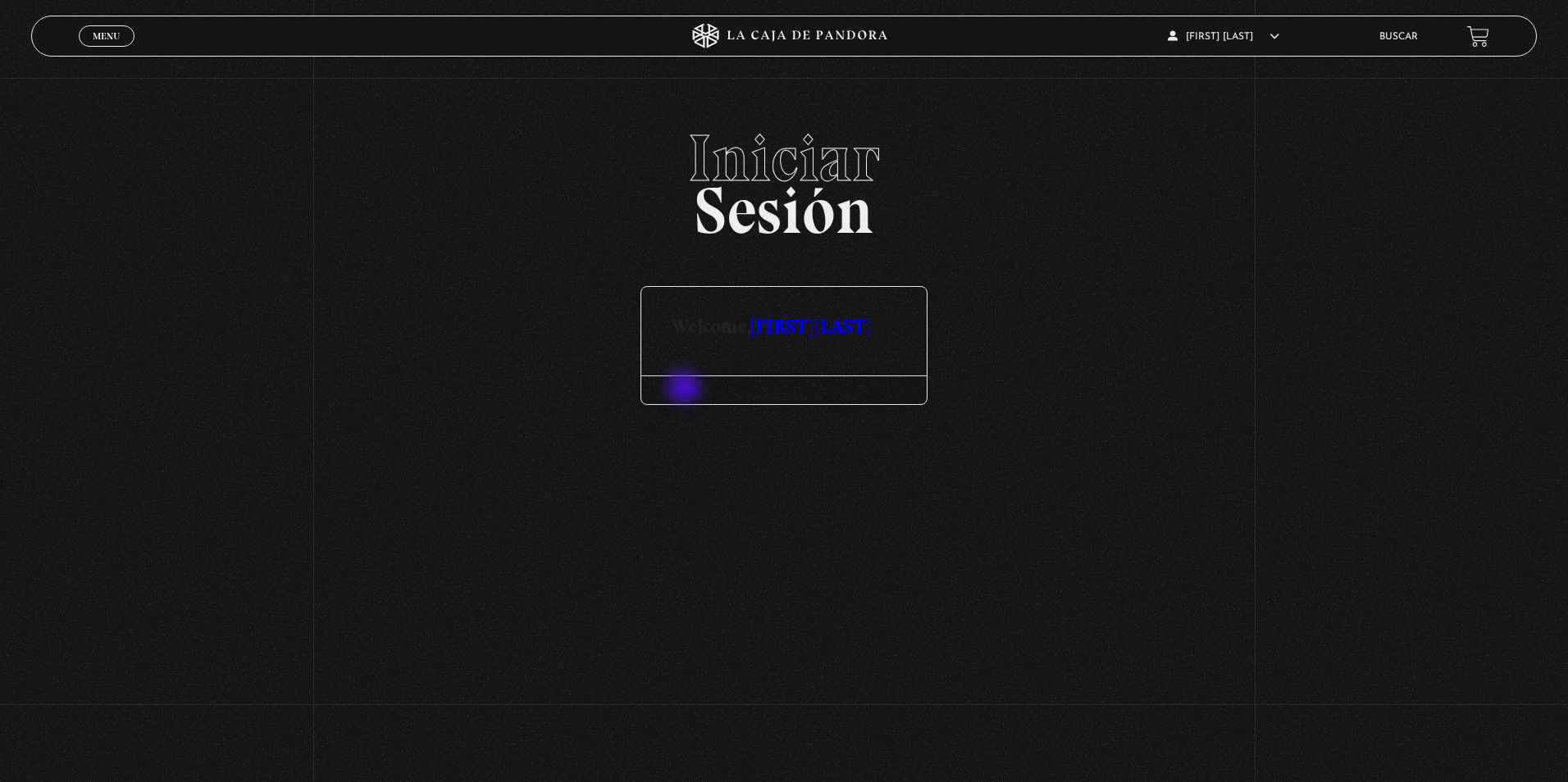click on "Log Out" at bounding box center [685, 389] 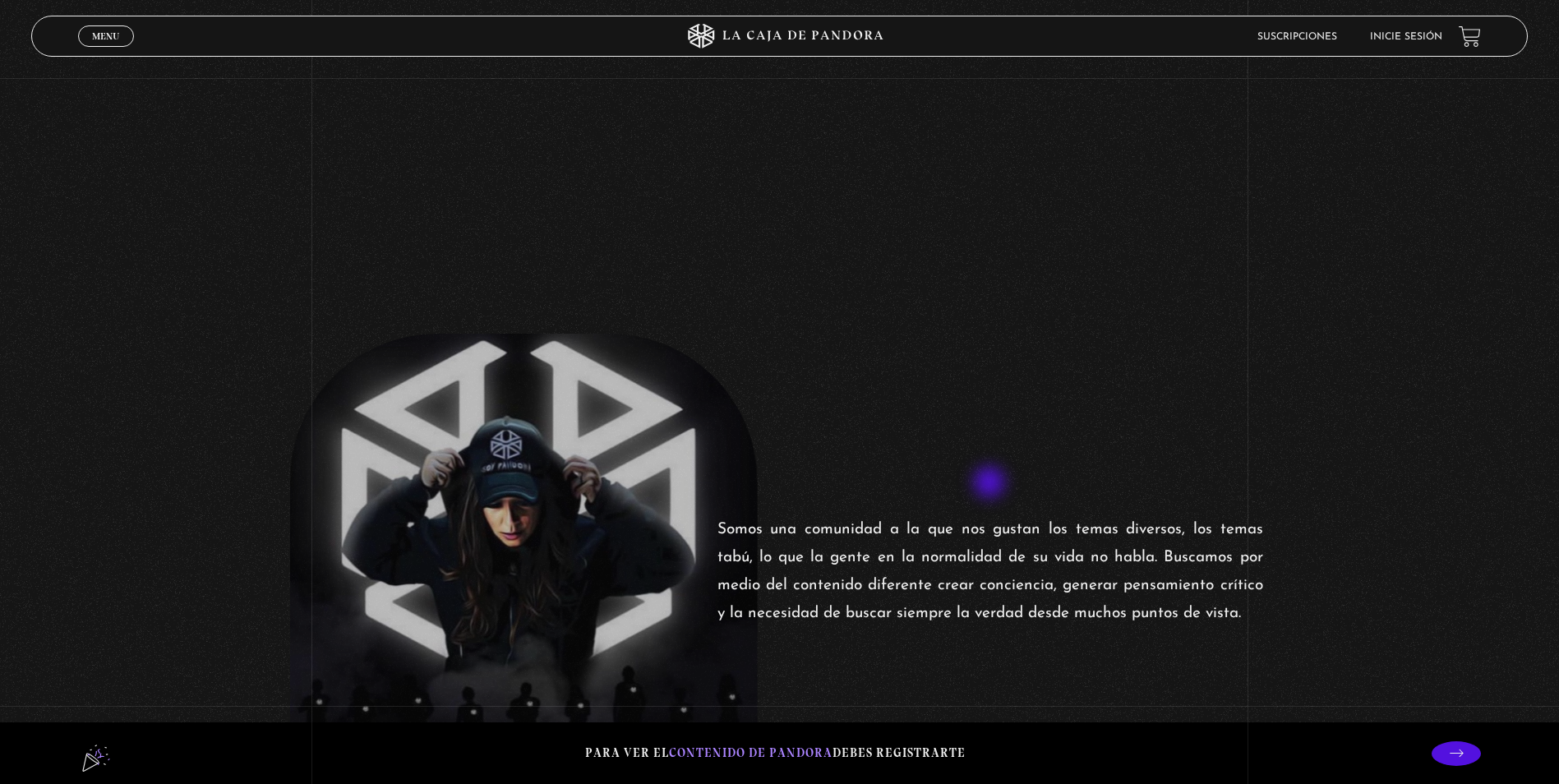 scroll, scrollTop: 657, scrollLeft: 0, axis: vertical 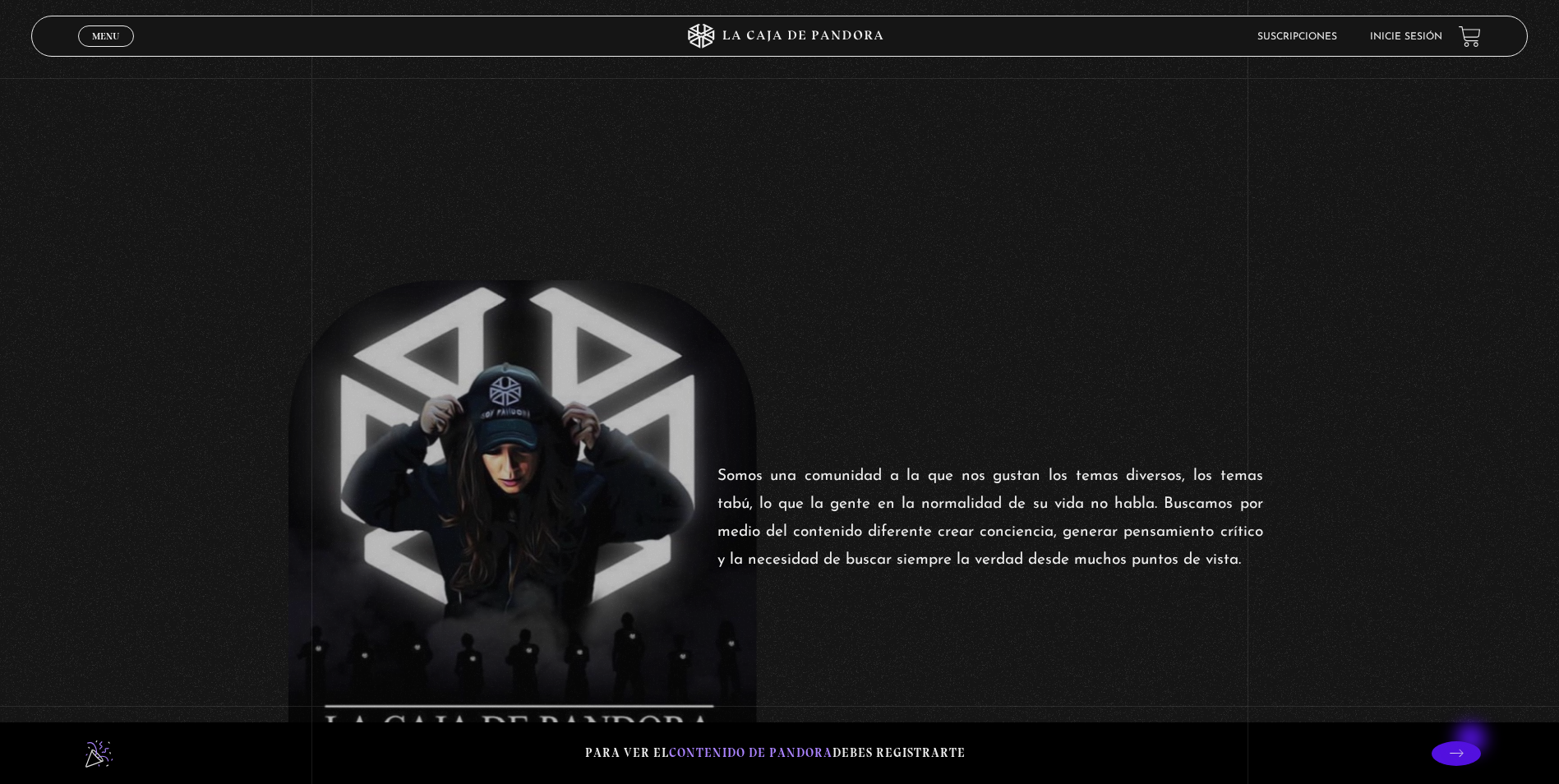 click on "Para ver el  contenido de Pandora  debes registrarte" at bounding box center [779, 753] 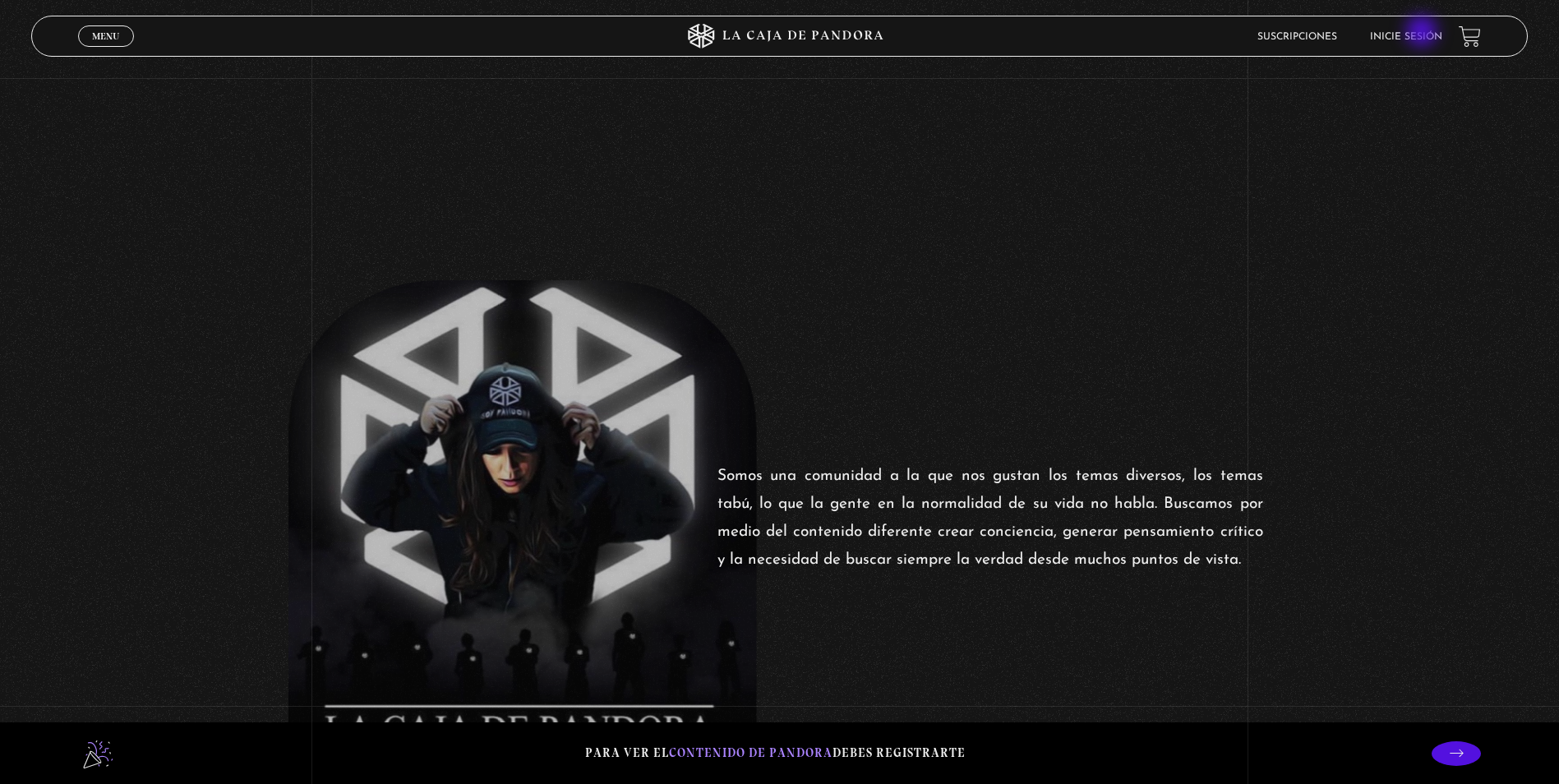 click on "Inicie sesión" at bounding box center [1406, 37] 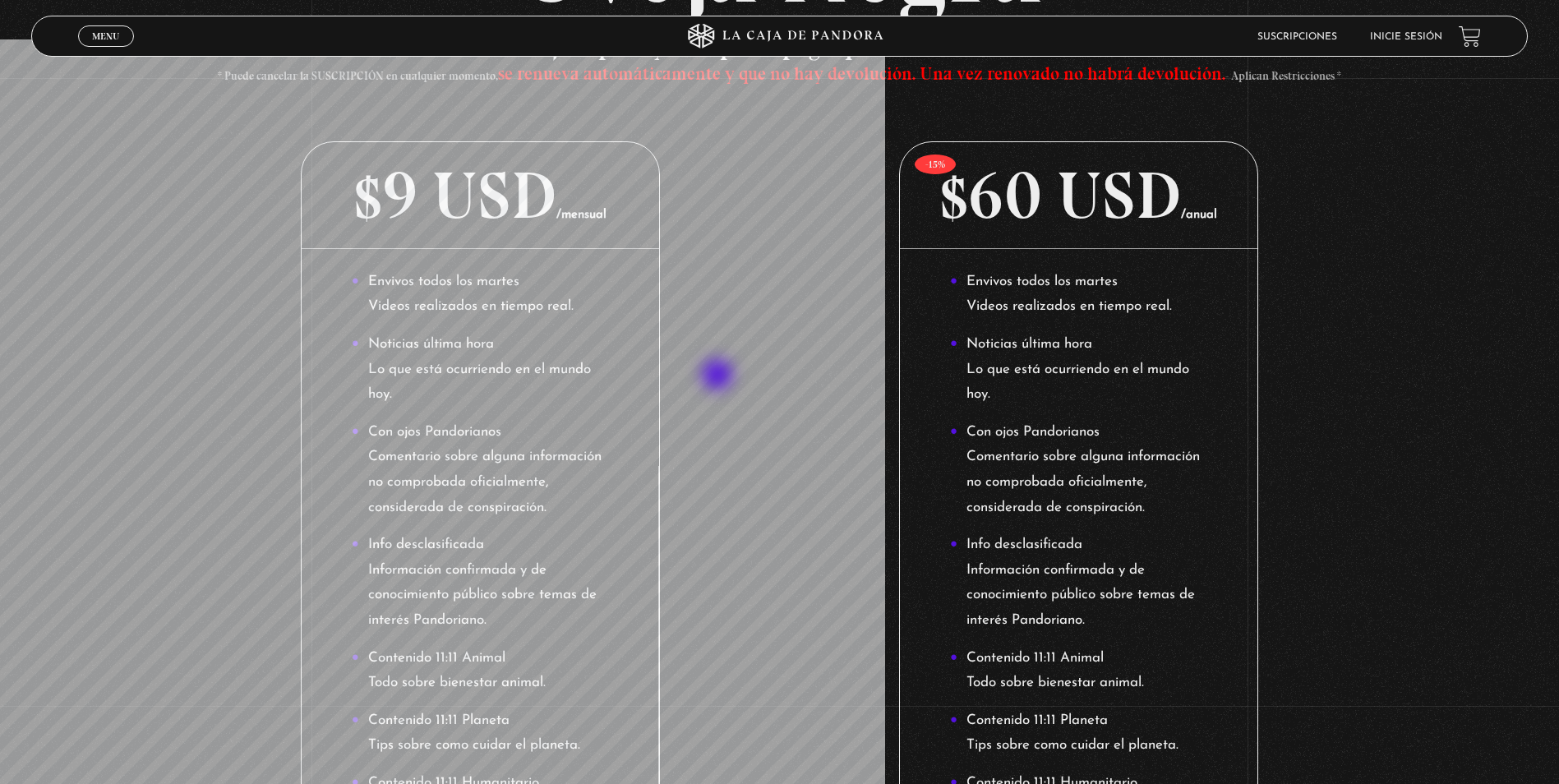 scroll, scrollTop: 28, scrollLeft: 0, axis: vertical 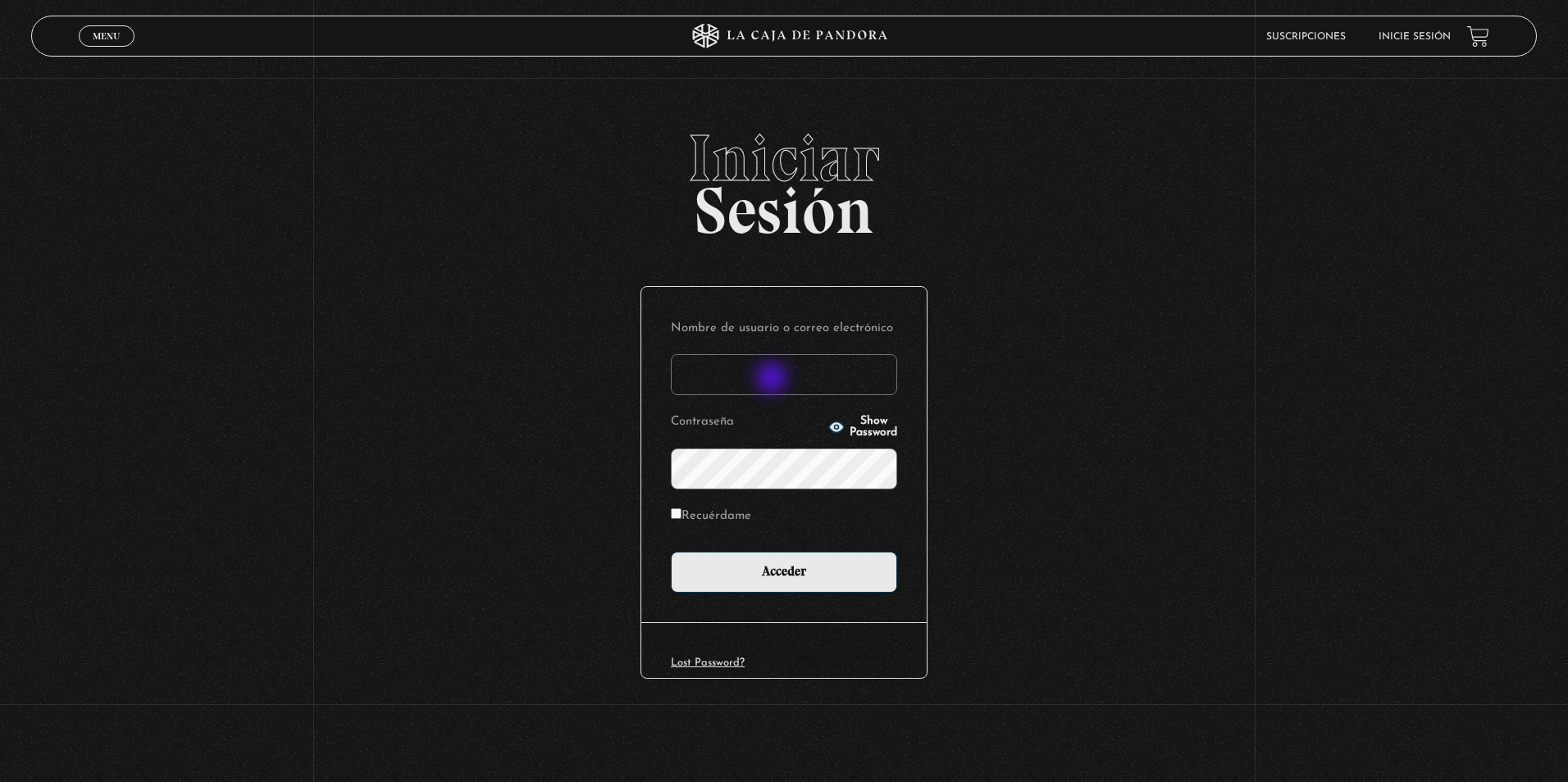 click on "Nombre de usuario o correo electrónico" at bounding box center (784, 375) 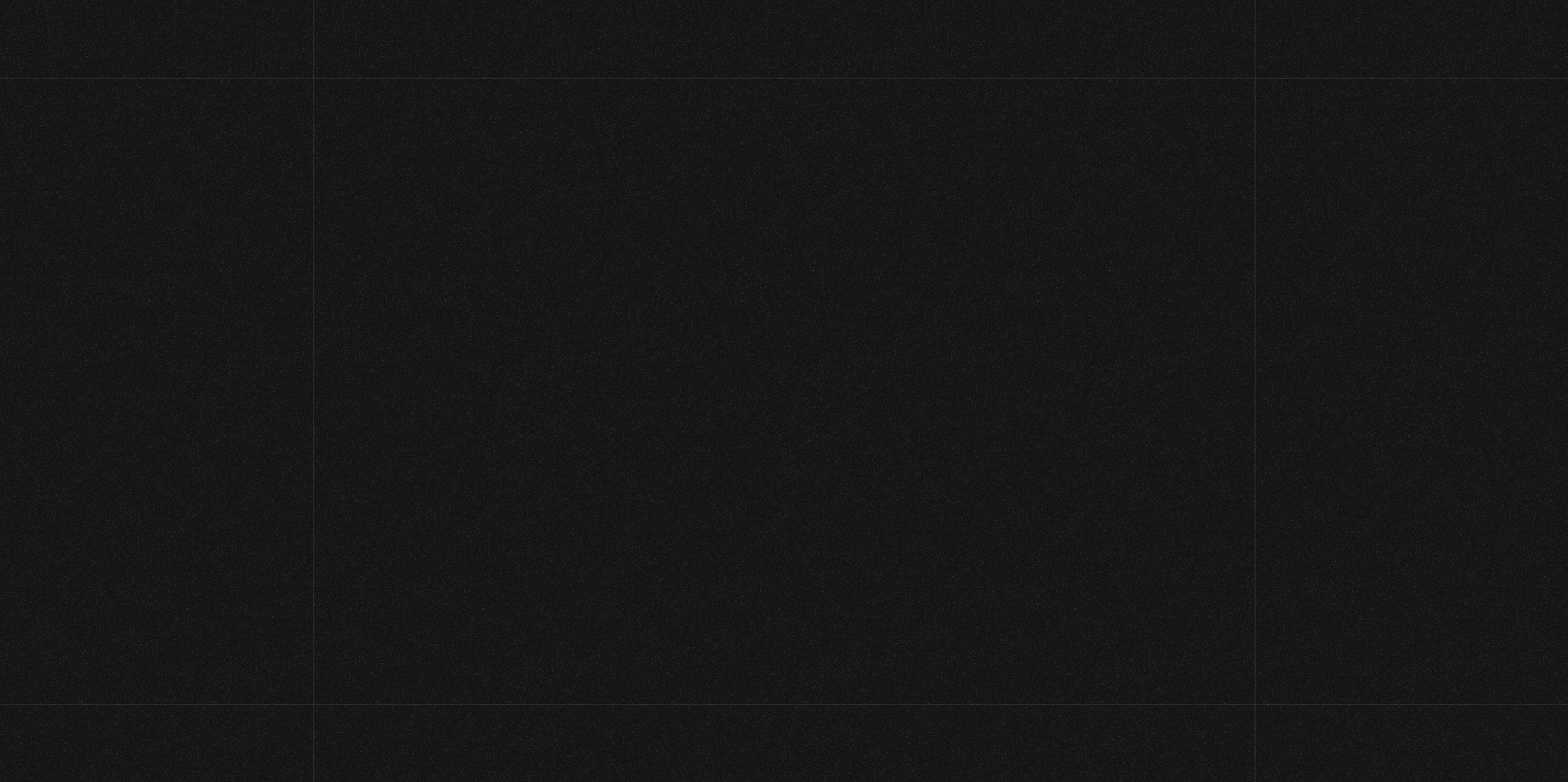 scroll, scrollTop: 0, scrollLeft: 0, axis: both 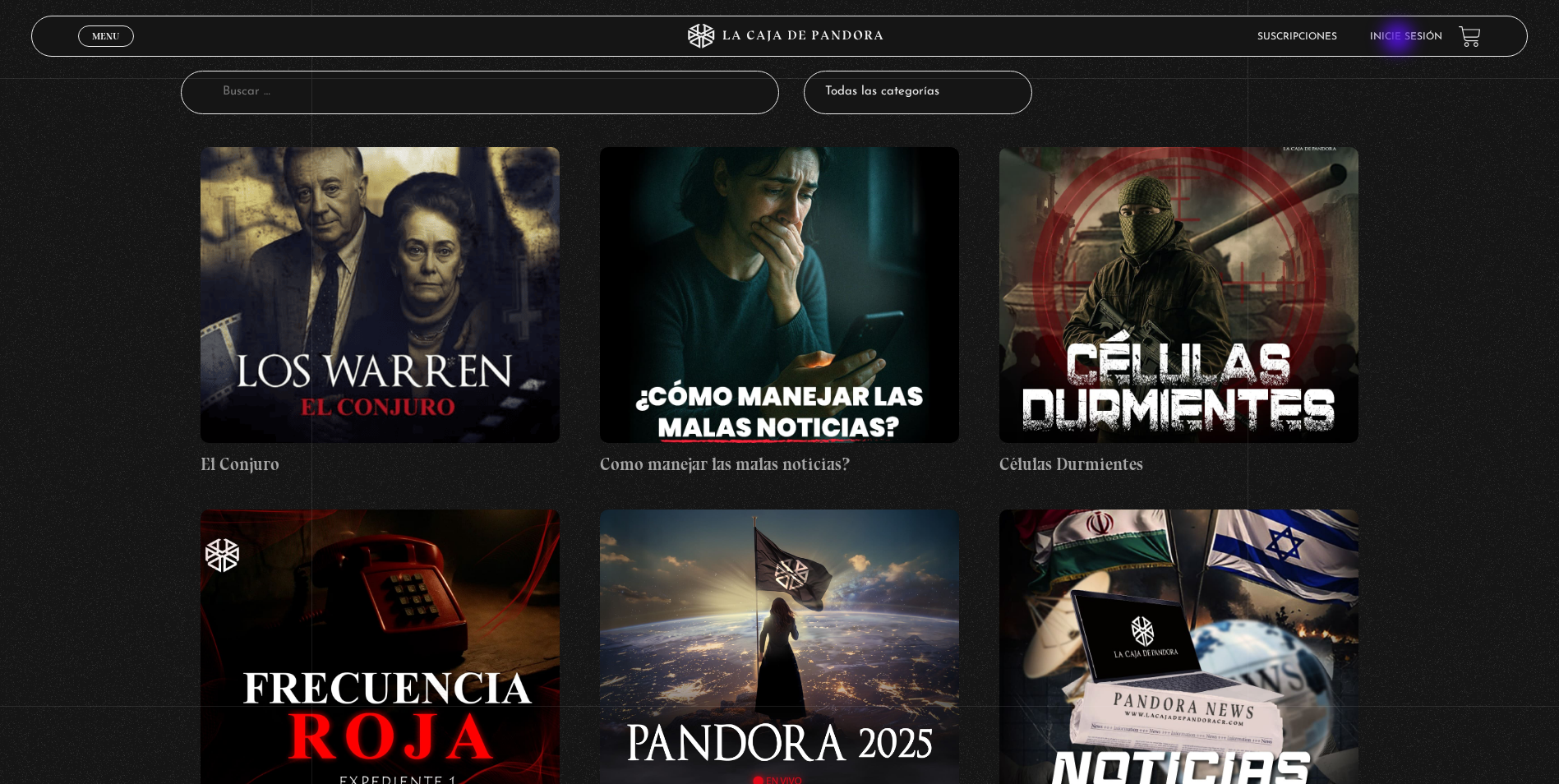 click on "Inicie sesión" at bounding box center (1406, 37) 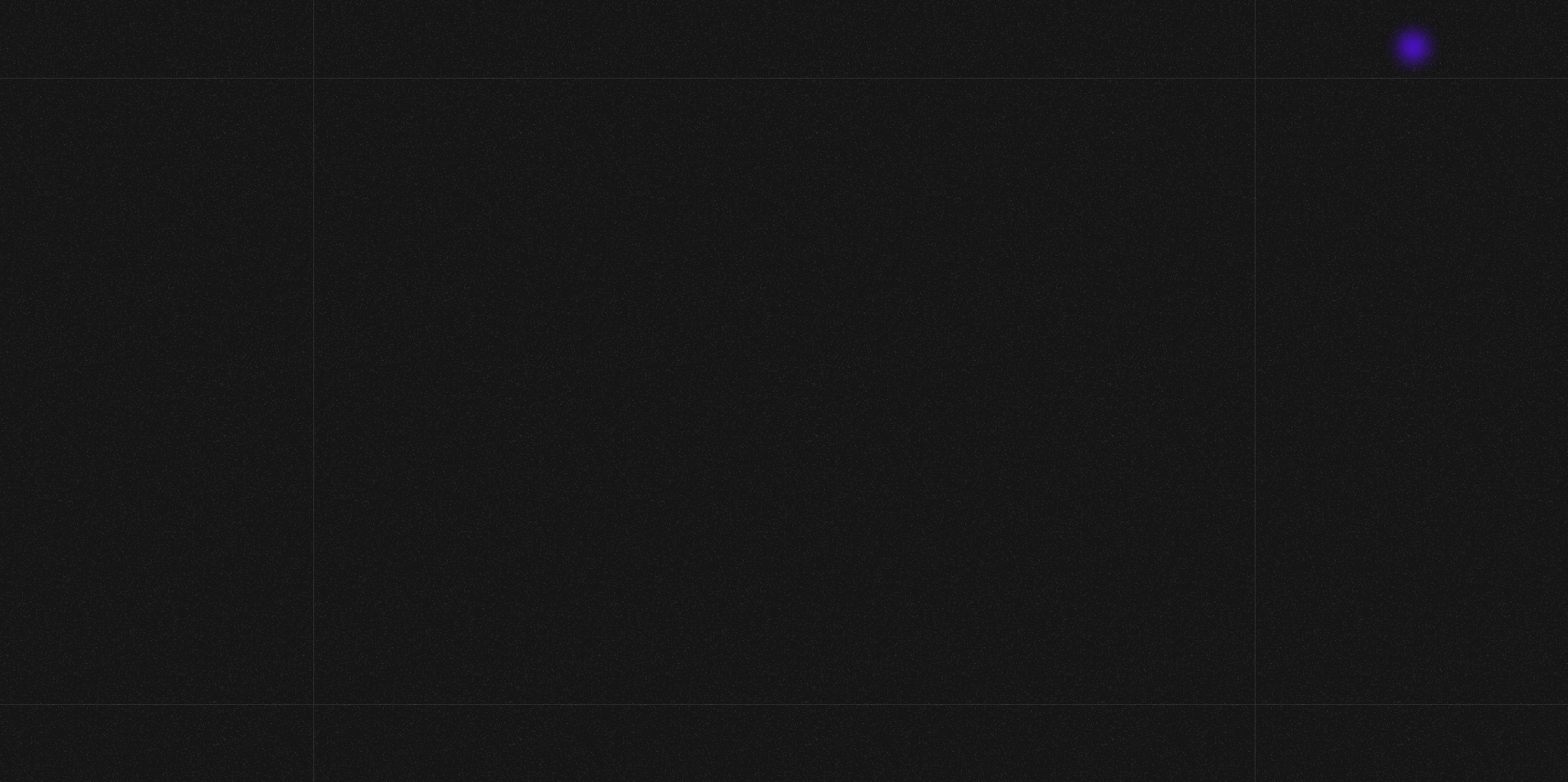 scroll, scrollTop: 0, scrollLeft: 0, axis: both 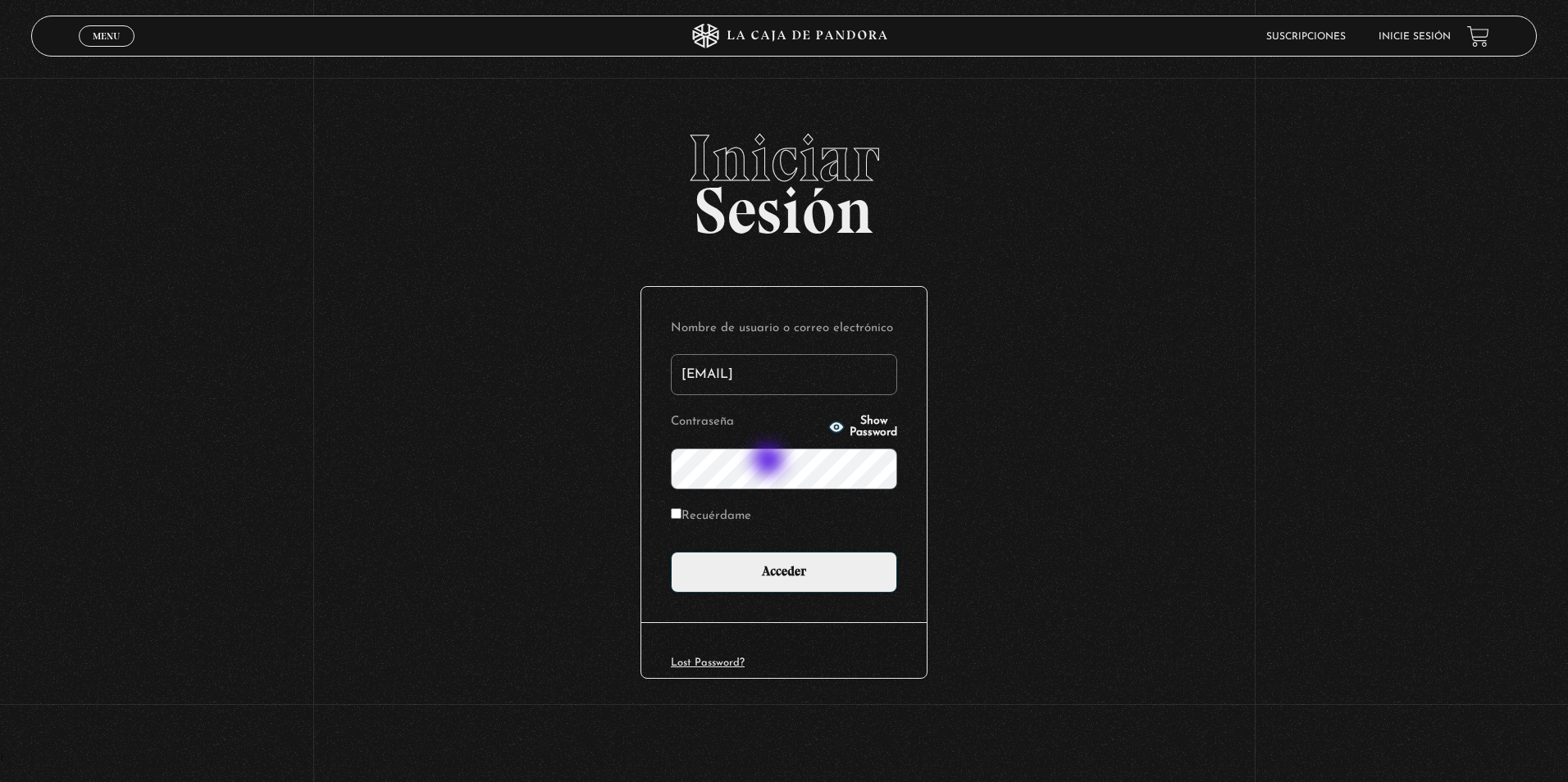 type on "alanis.torrez2006@gmail.com" 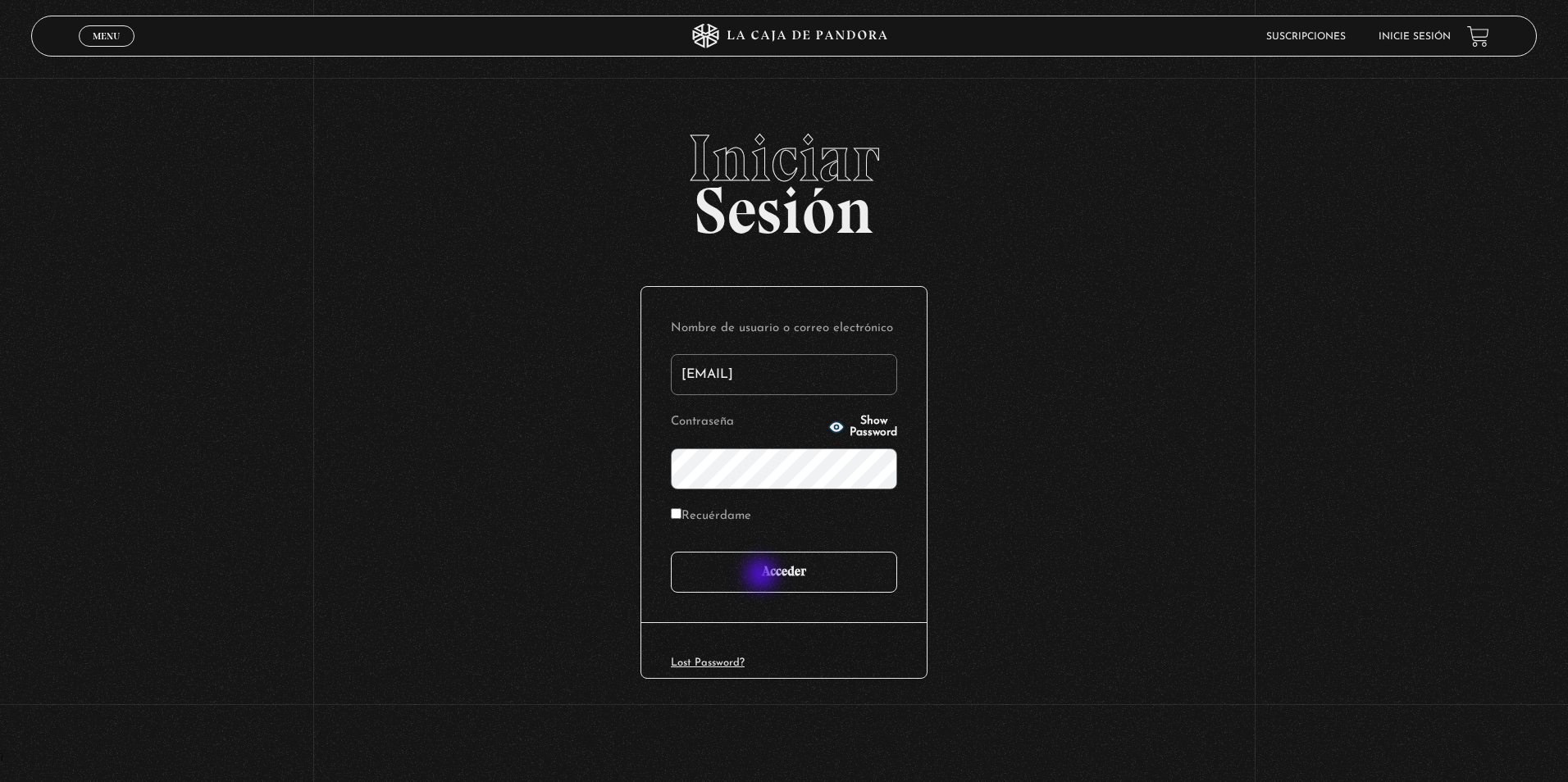 click on "Acceder" at bounding box center (784, 572) 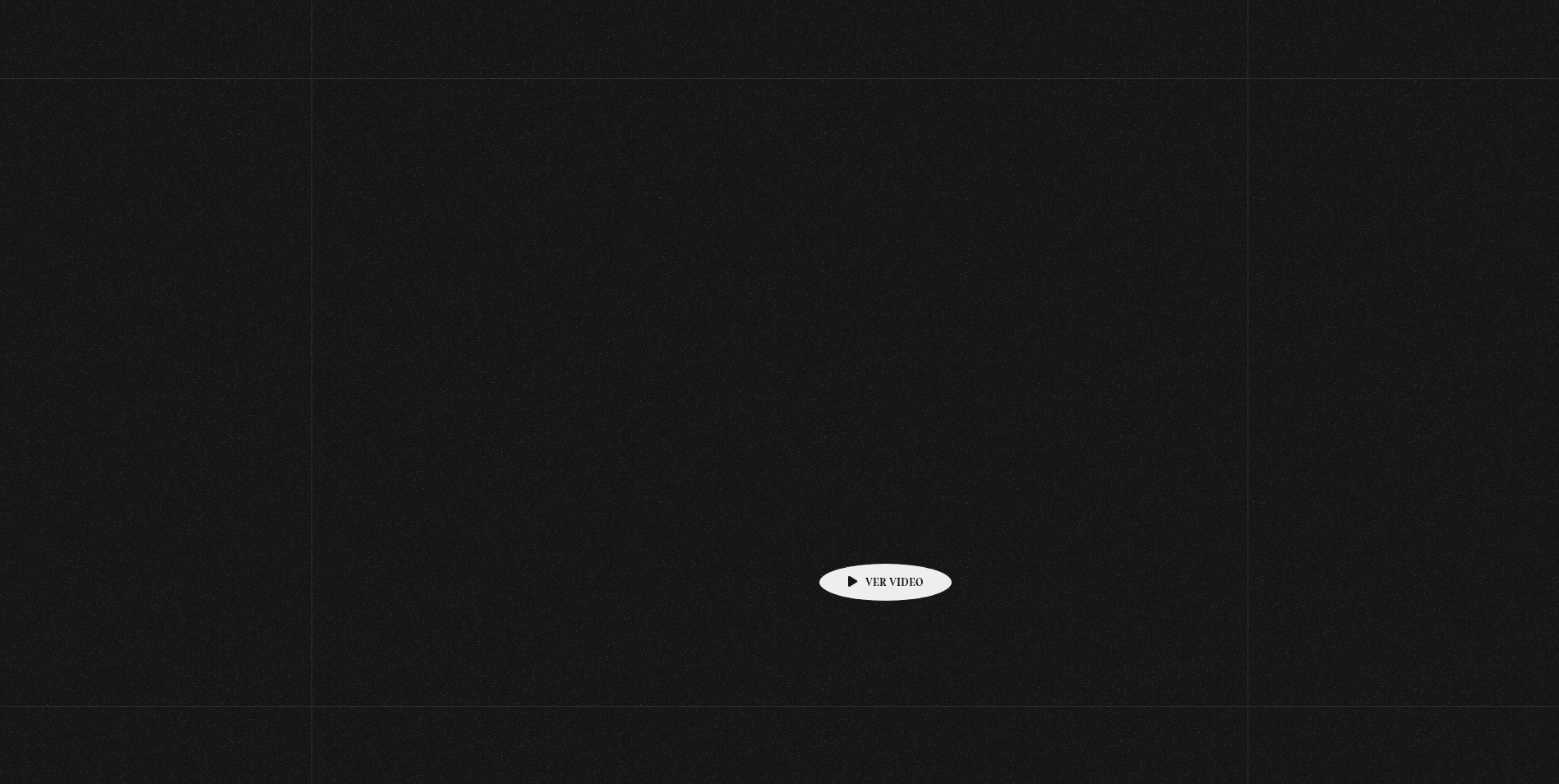 scroll, scrollTop: 0, scrollLeft: 0, axis: both 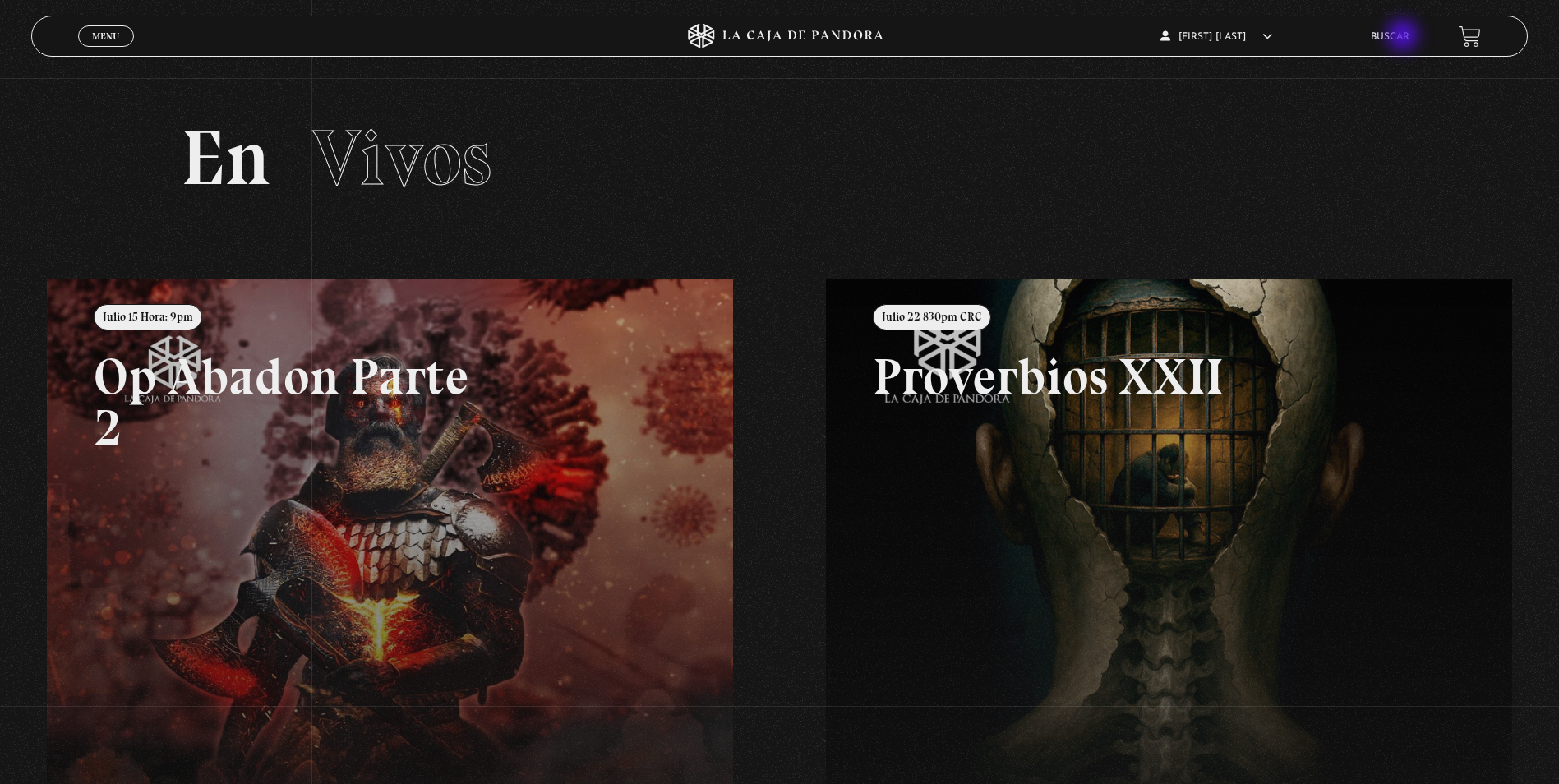 click on "Buscar" at bounding box center (1390, 37) 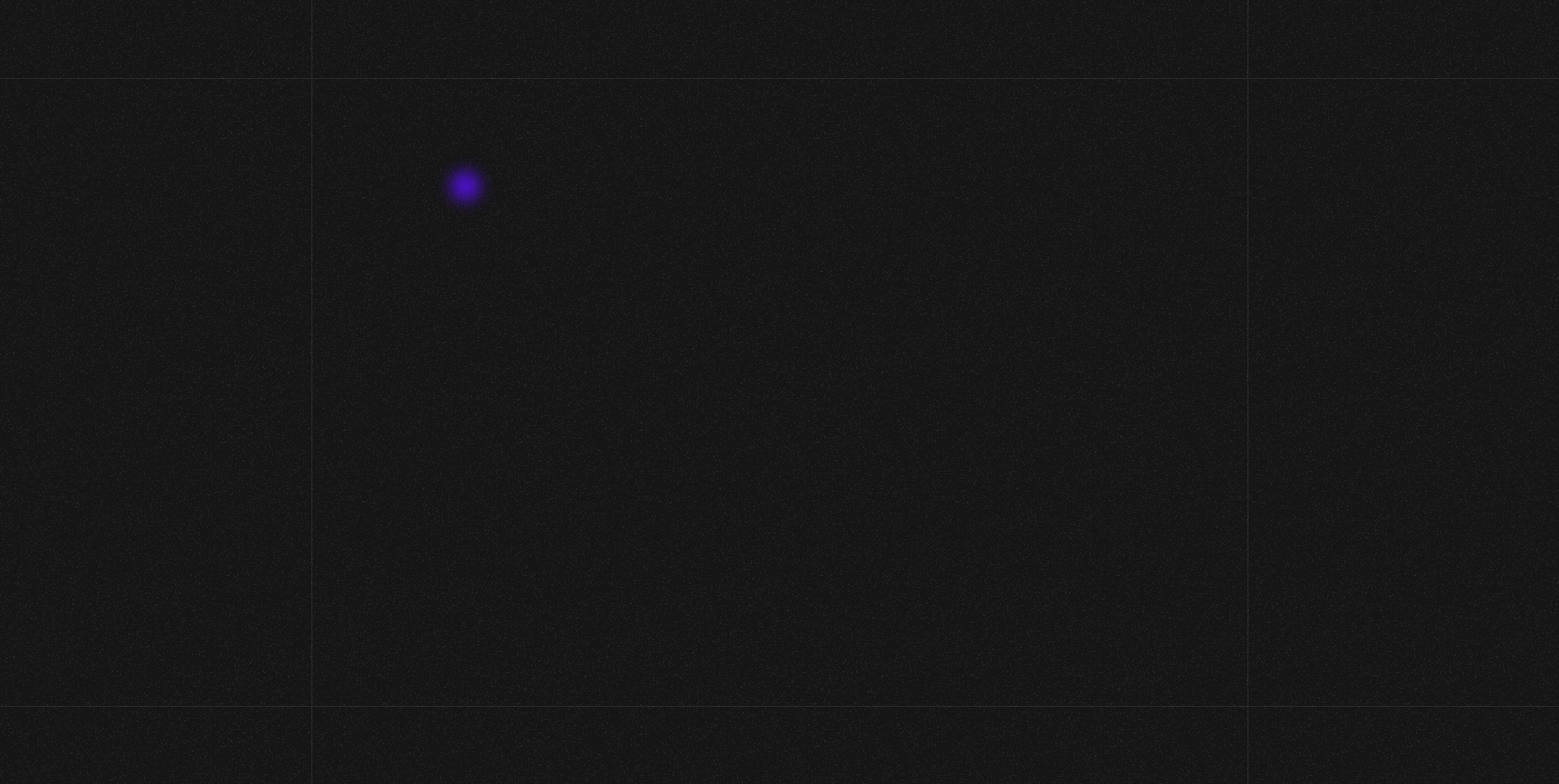 scroll, scrollTop: 0, scrollLeft: 0, axis: both 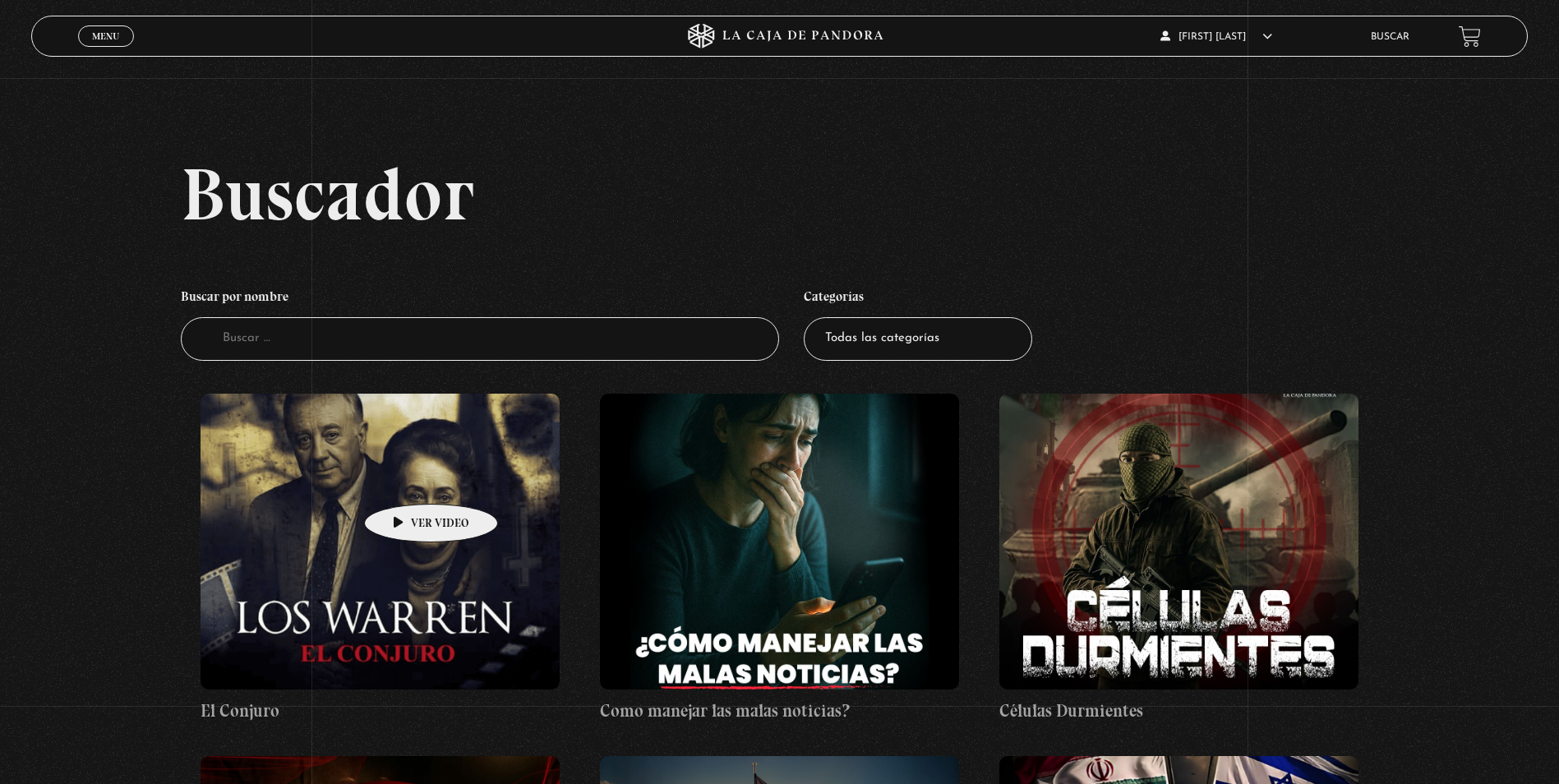click at bounding box center (380, 542) 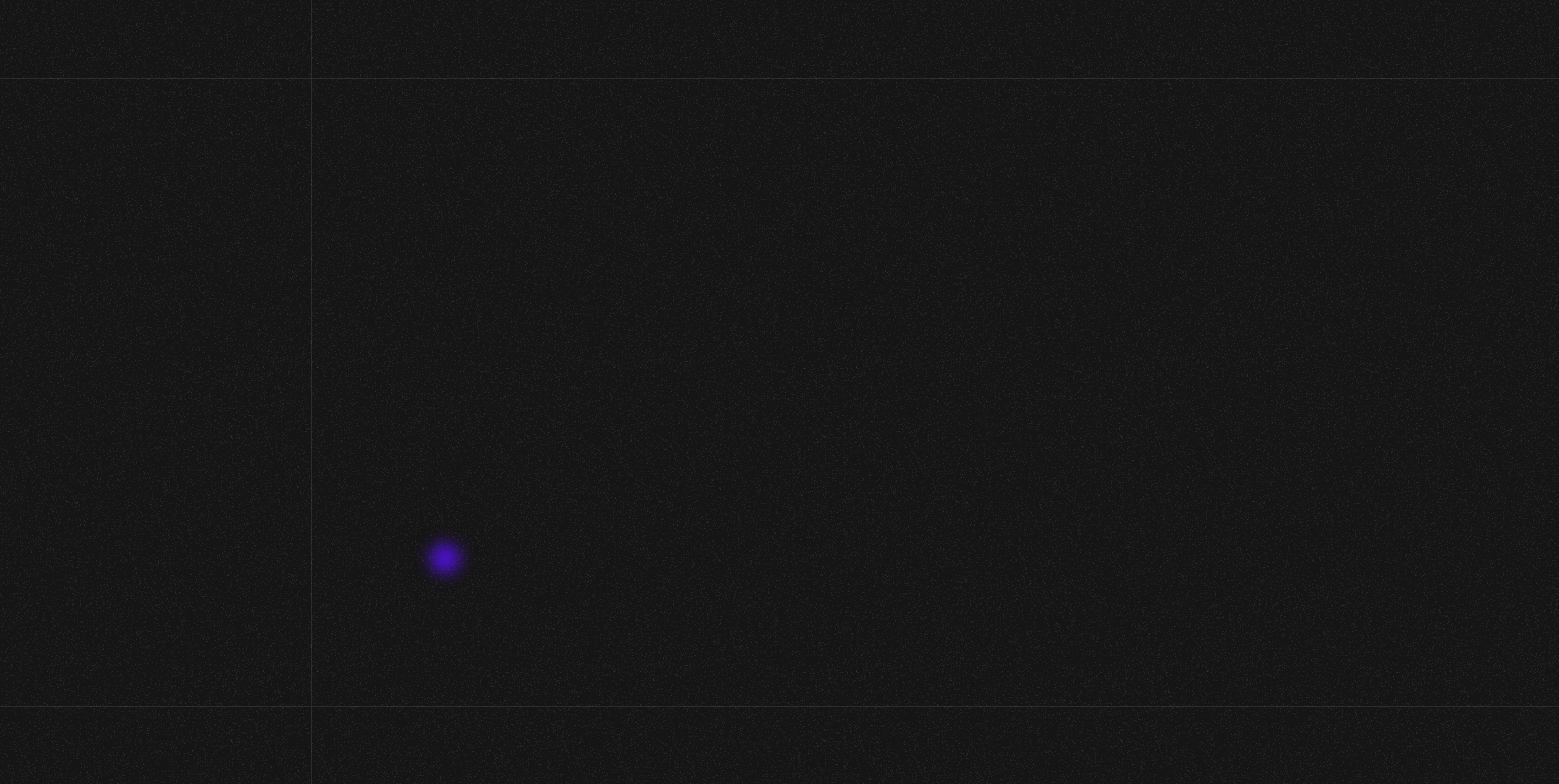 scroll, scrollTop: 0, scrollLeft: 0, axis: both 